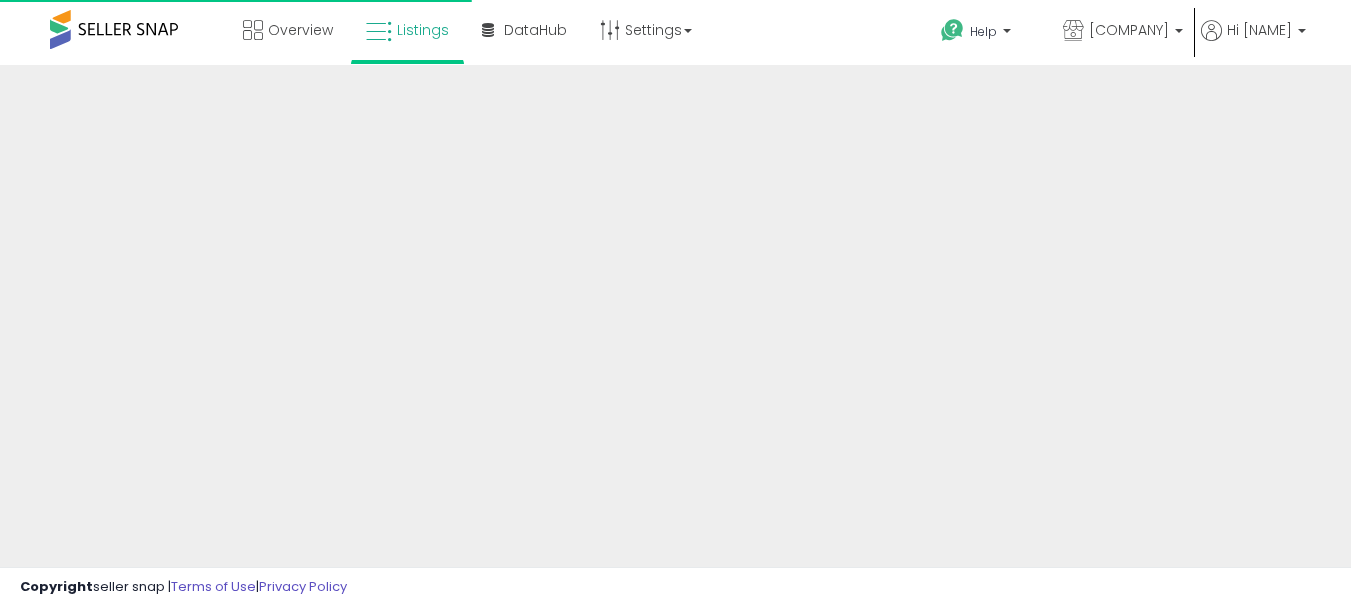 scroll, scrollTop: 0, scrollLeft: 0, axis: both 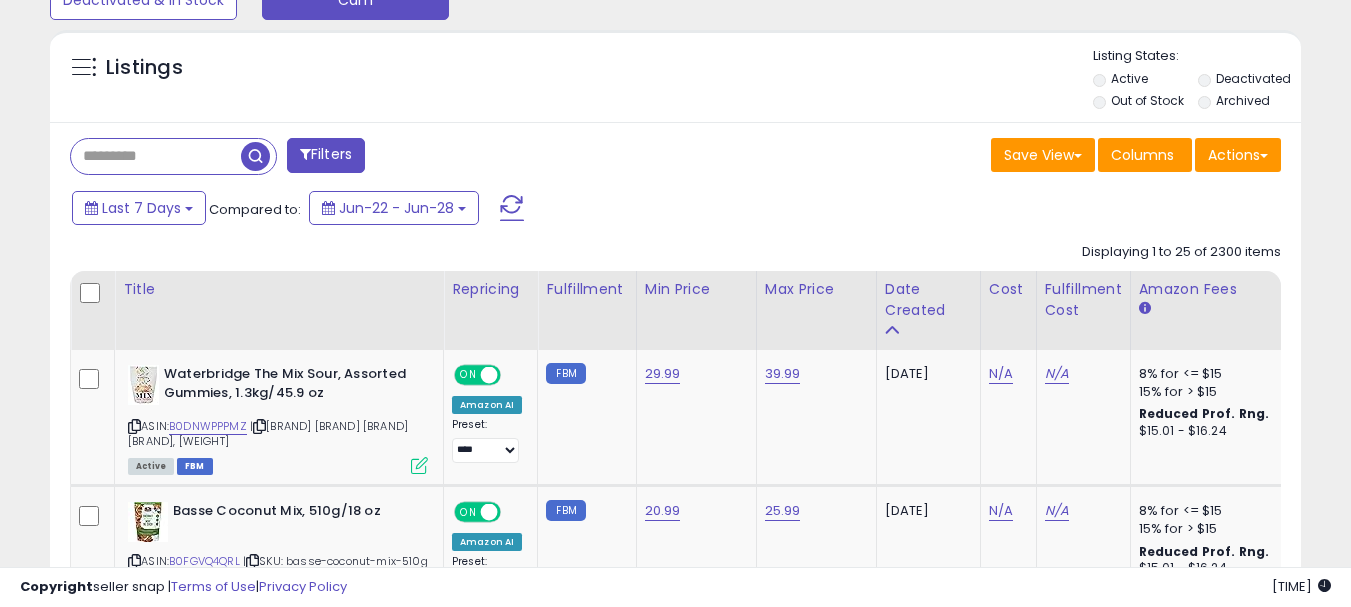 drag, startPoint x: 184, startPoint y: 149, endPoint x: 171, endPoint y: 148, distance: 13.038404 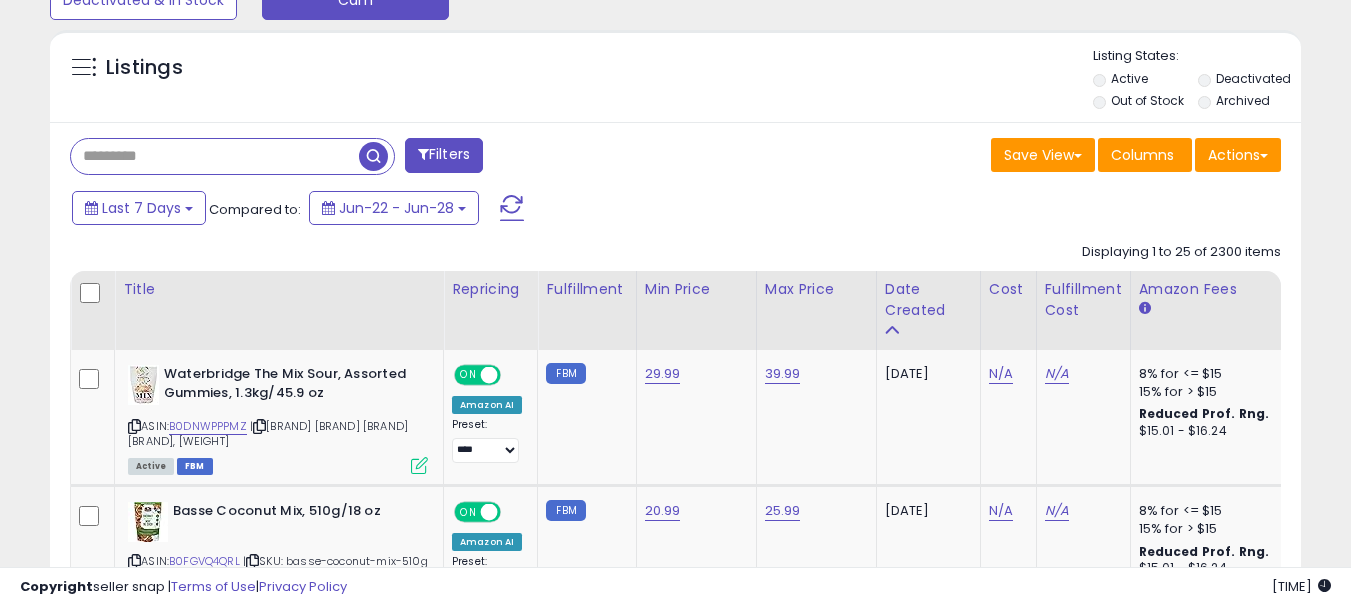 paste on "**********" 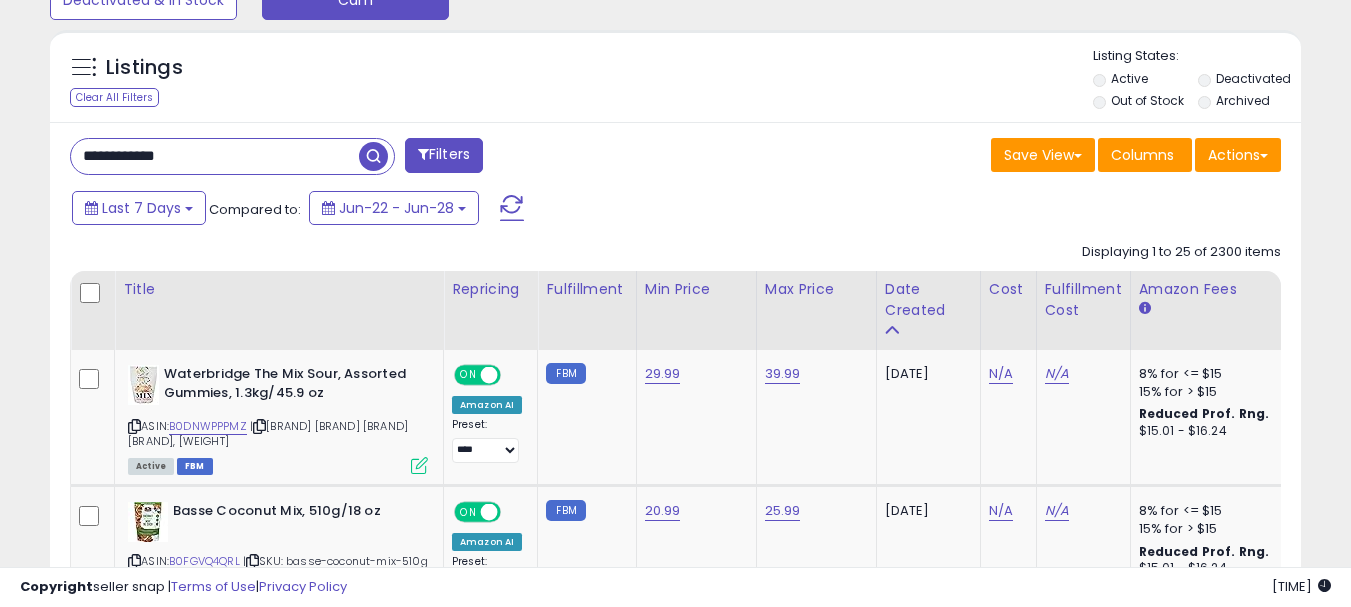 type on "**********" 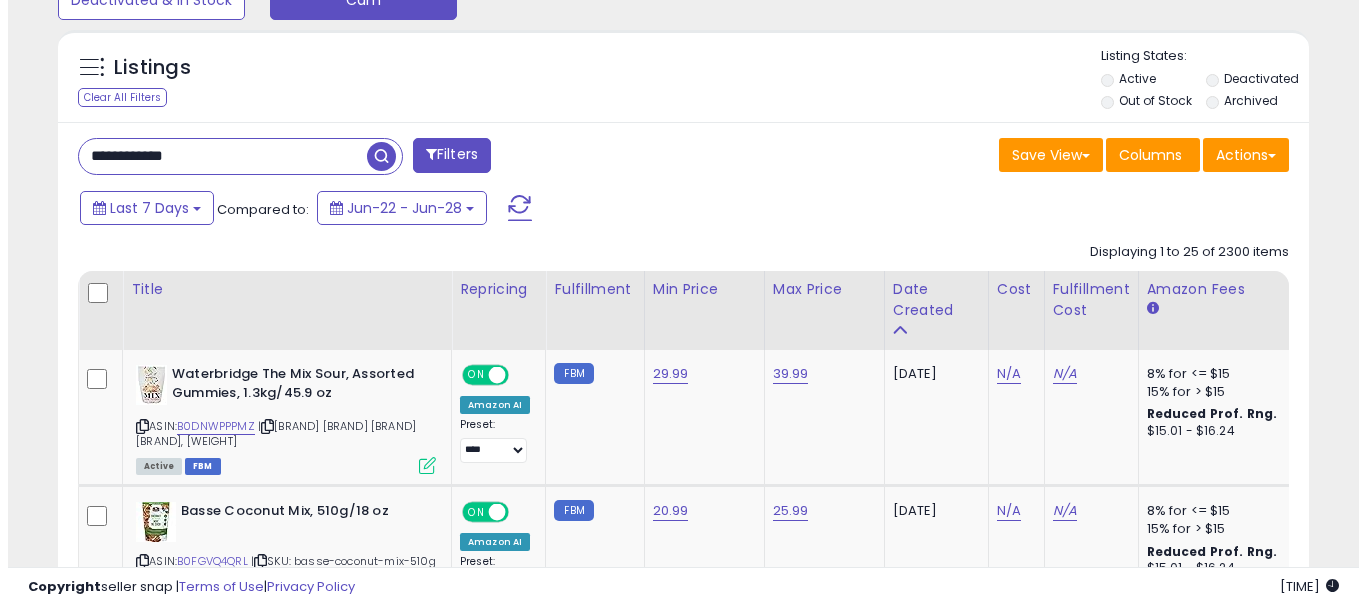 scroll, scrollTop: 633, scrollLeft: 0, axis: vertical 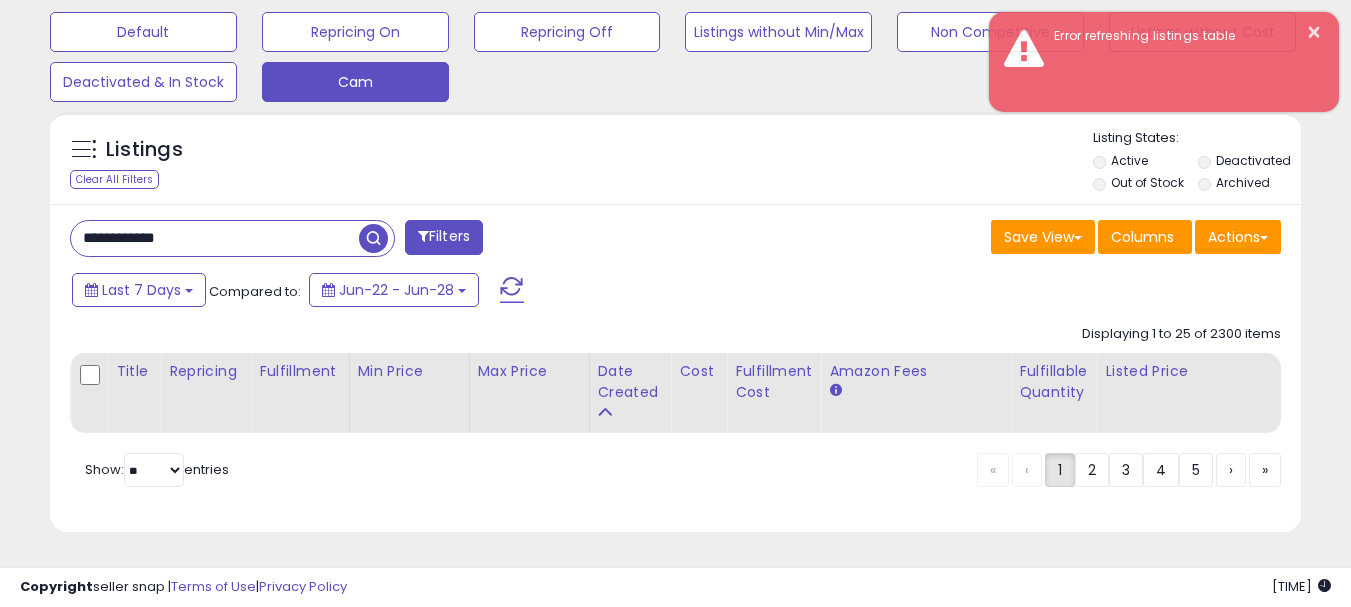 click on "**********" at bounding box center (675, 368) 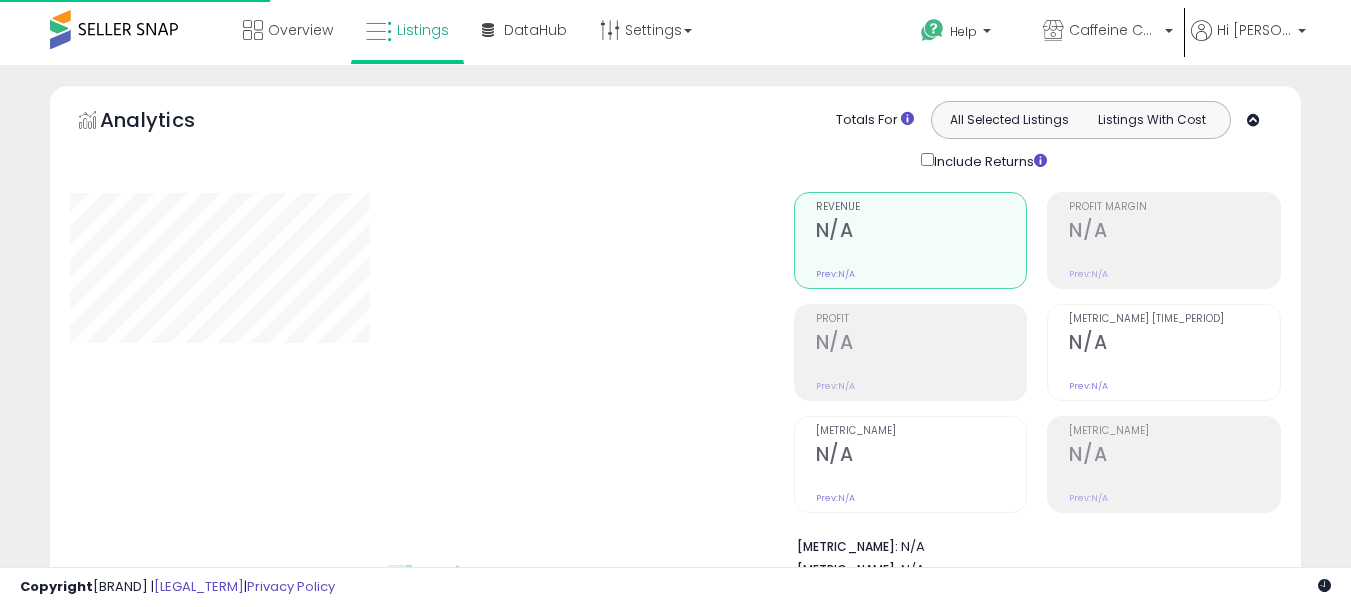 scroll, scrollTop: 633, scrollLeft: 0, axis: vertical 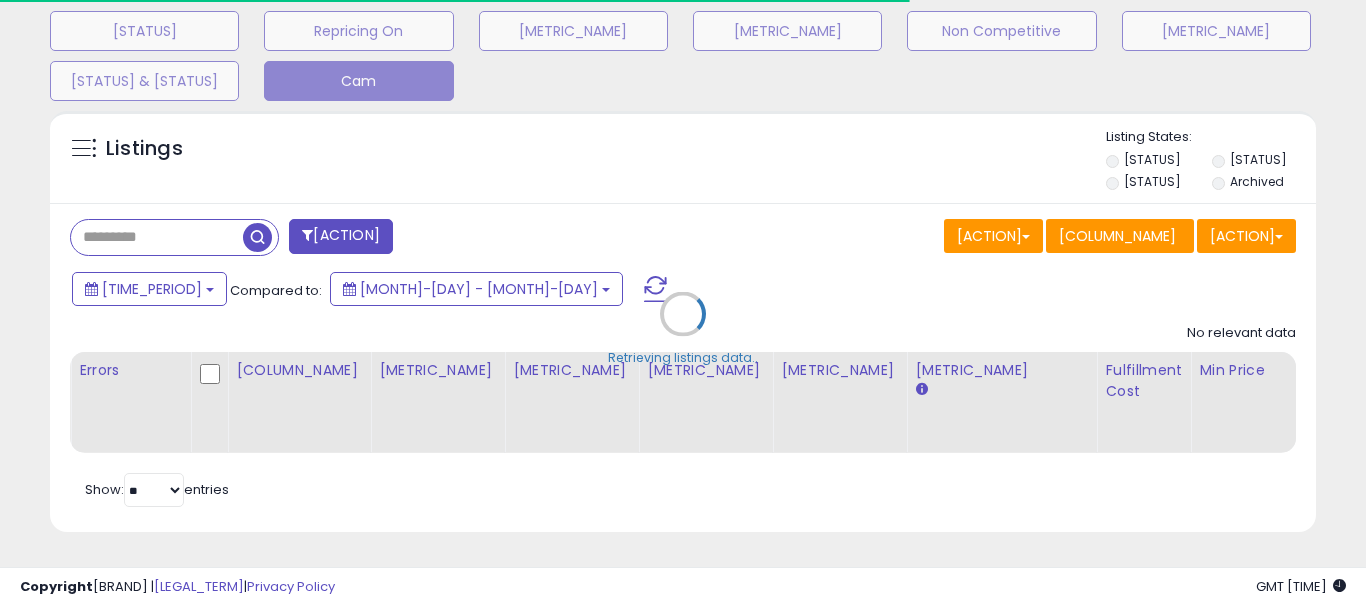 click on "Retrieving listings data.." at bounding box center [683, 329] 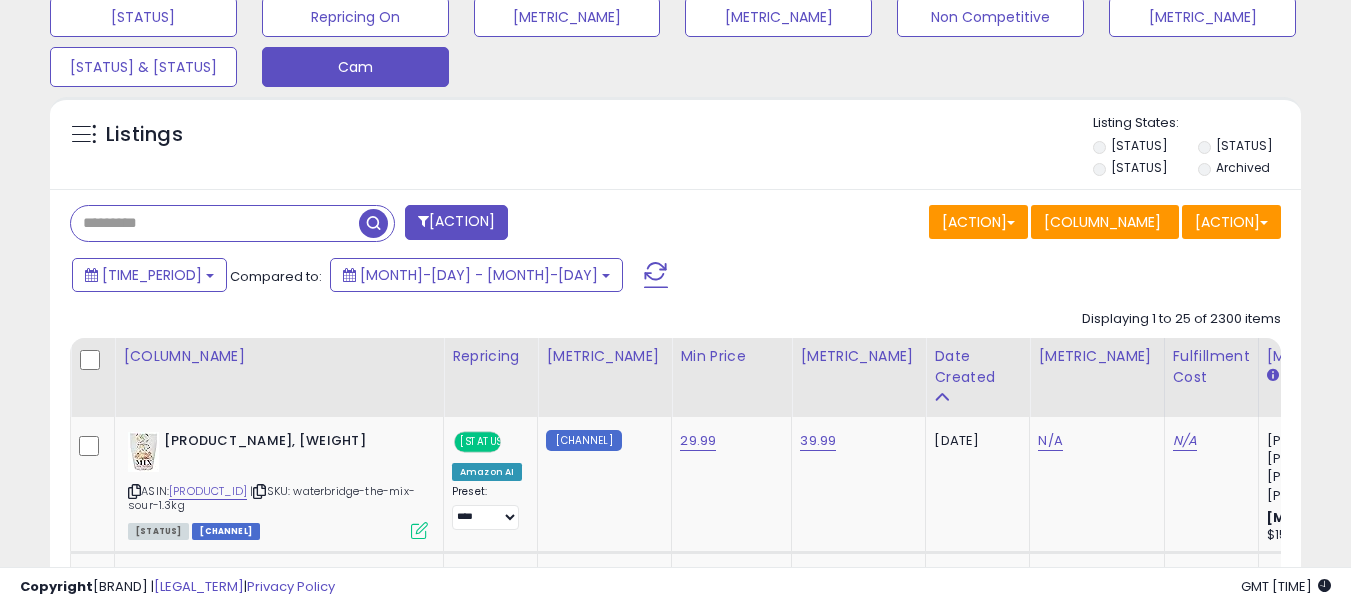 scroll, scrollTop: 999590, scrollLeft: 999276, axis: both 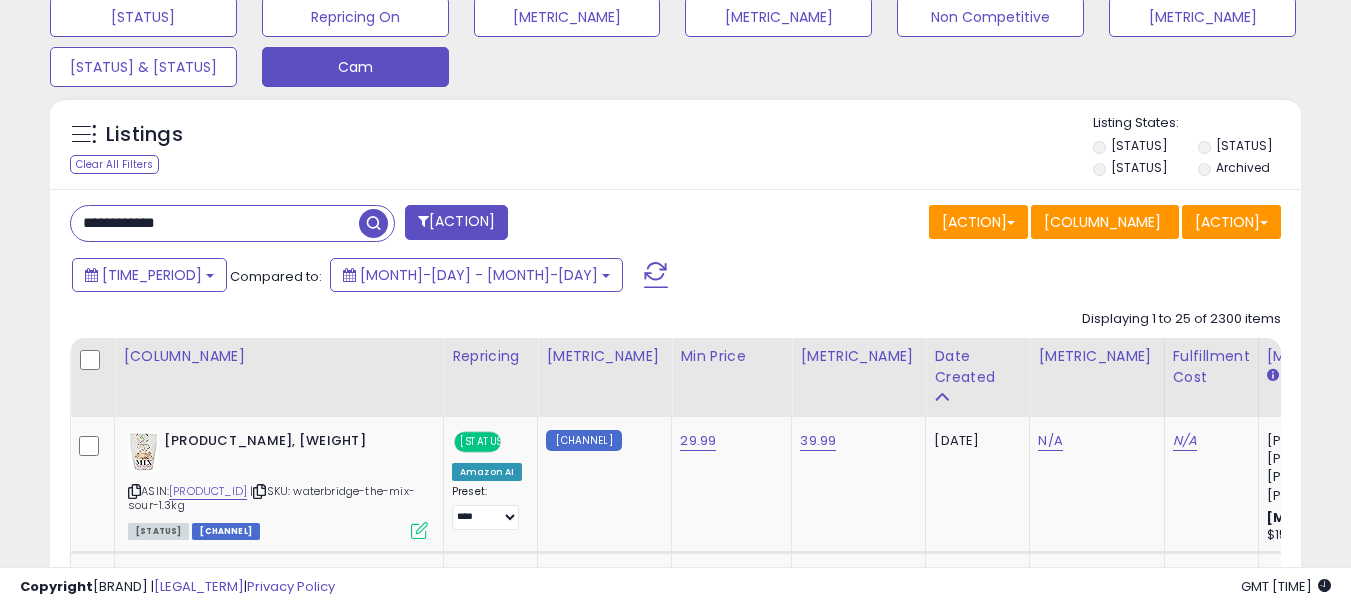 drag, startPoint x: 364, startPoint y: 219, endPoint x: 472, endPoint y: 223, distance: 108.07405 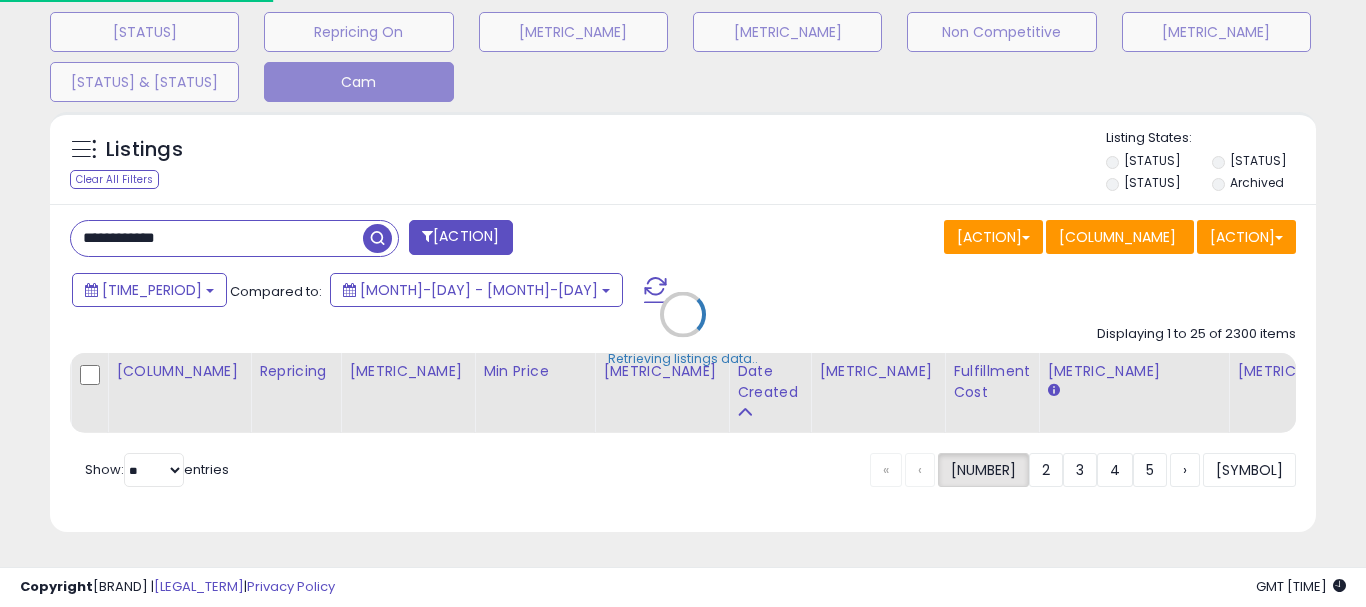 scroll, scrollTop: 999590, scrollLeft: 999267, axis: both 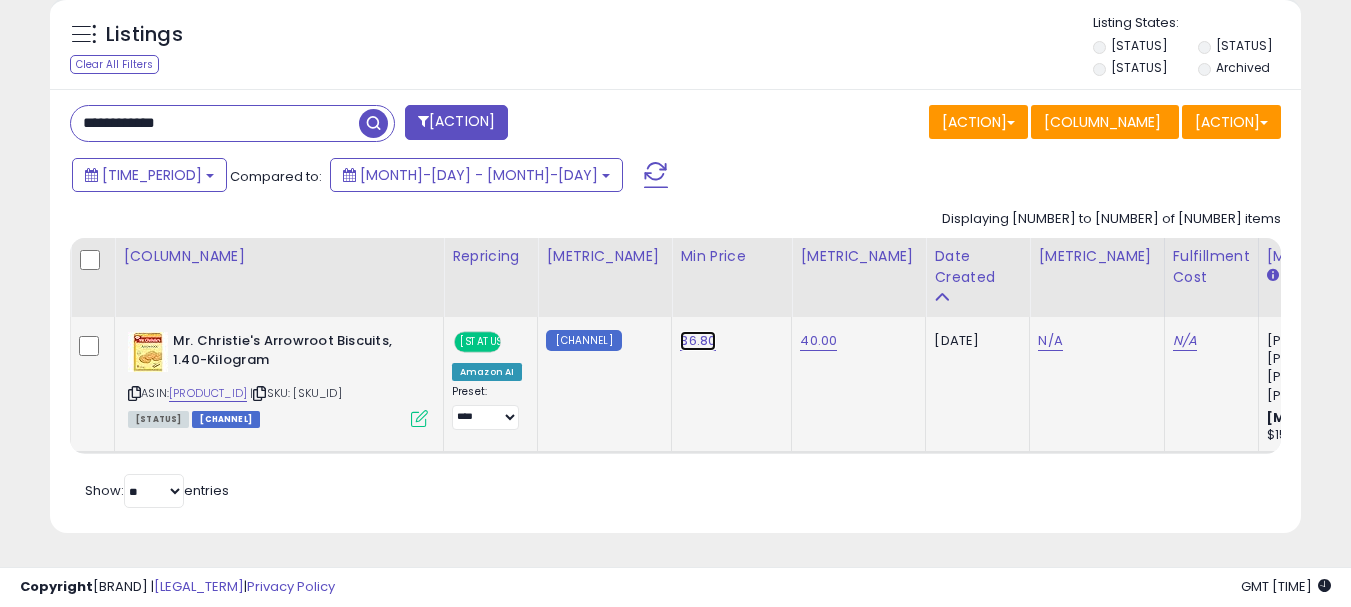 click on "36.80" at bounding box center (698, 341) 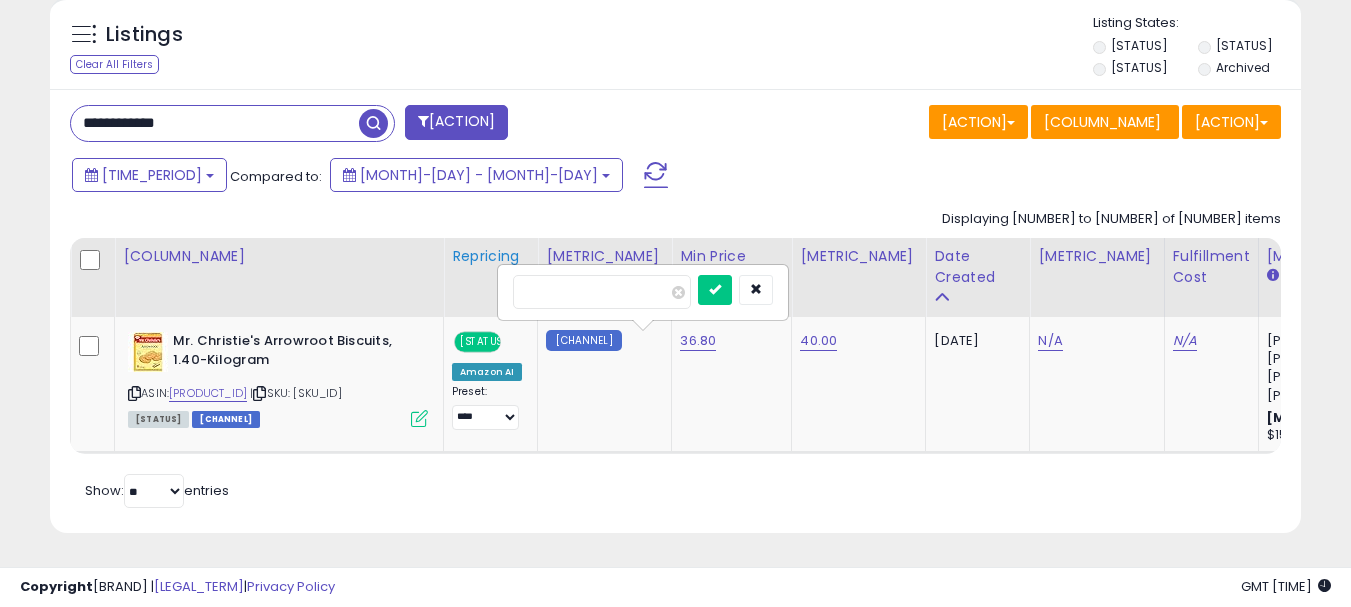 drag, startPoint x: 576, startPoint y: 299, endPoint x: 471, endPoint y: 302, distance: 105.04285 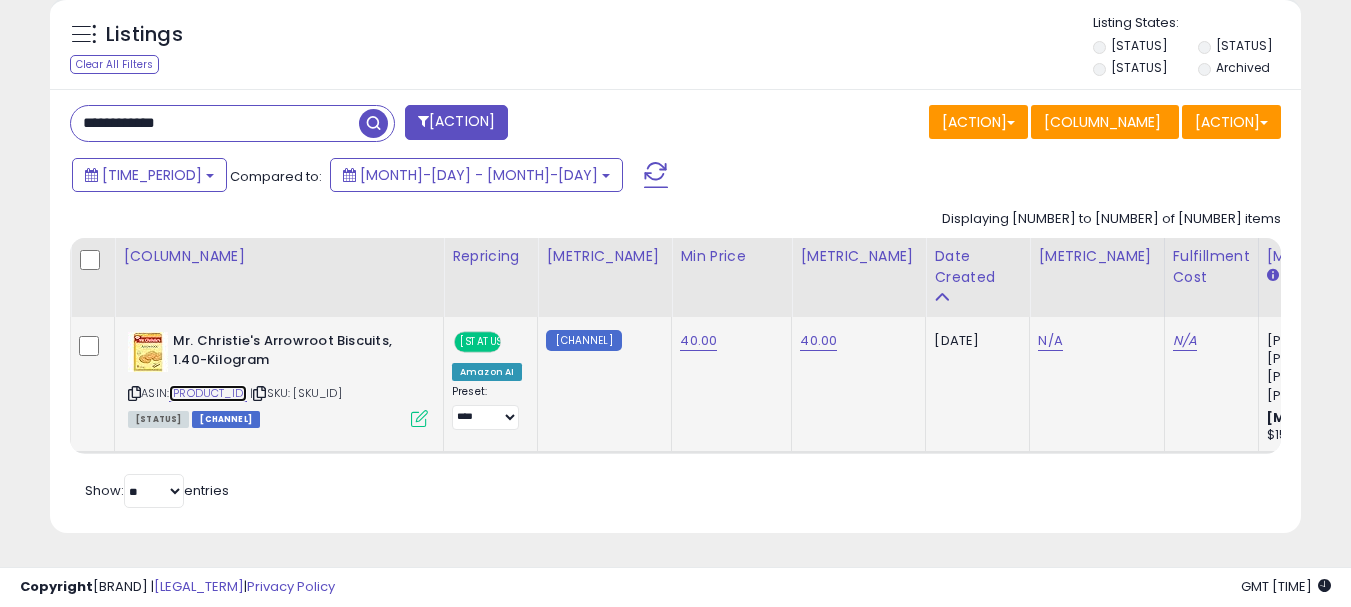 click on "[PRODUCT_ID]" at bounding box center (208, 393) 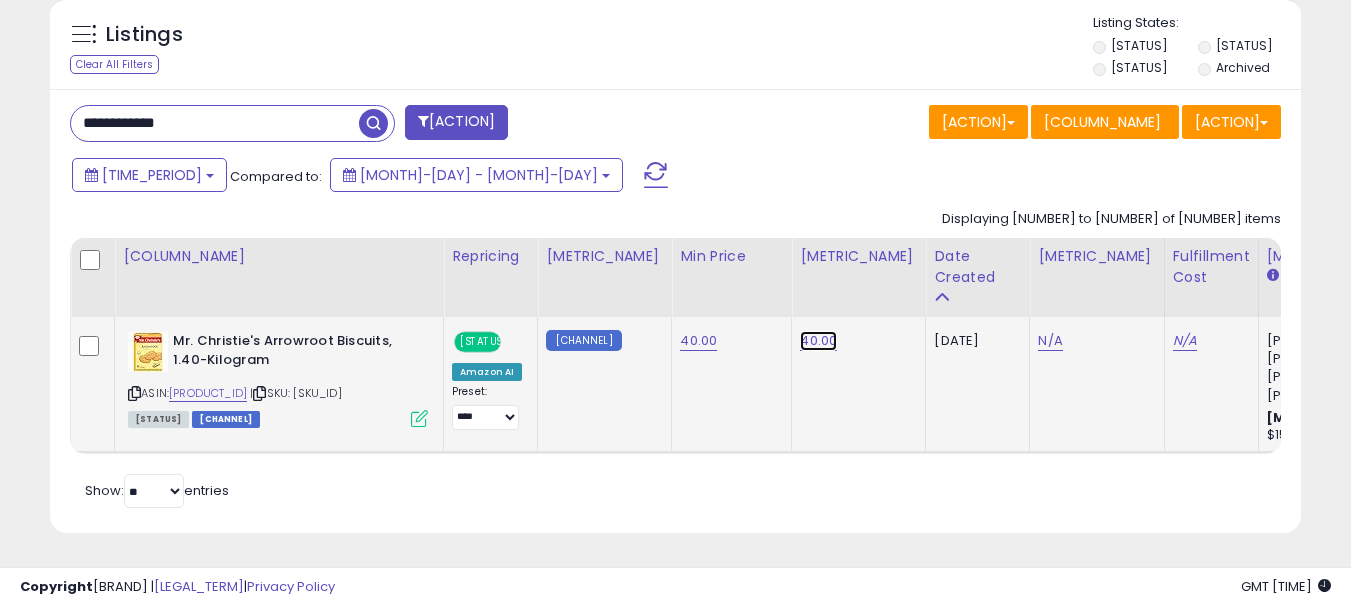 click on "40.00" at bounding box center (818, 341) 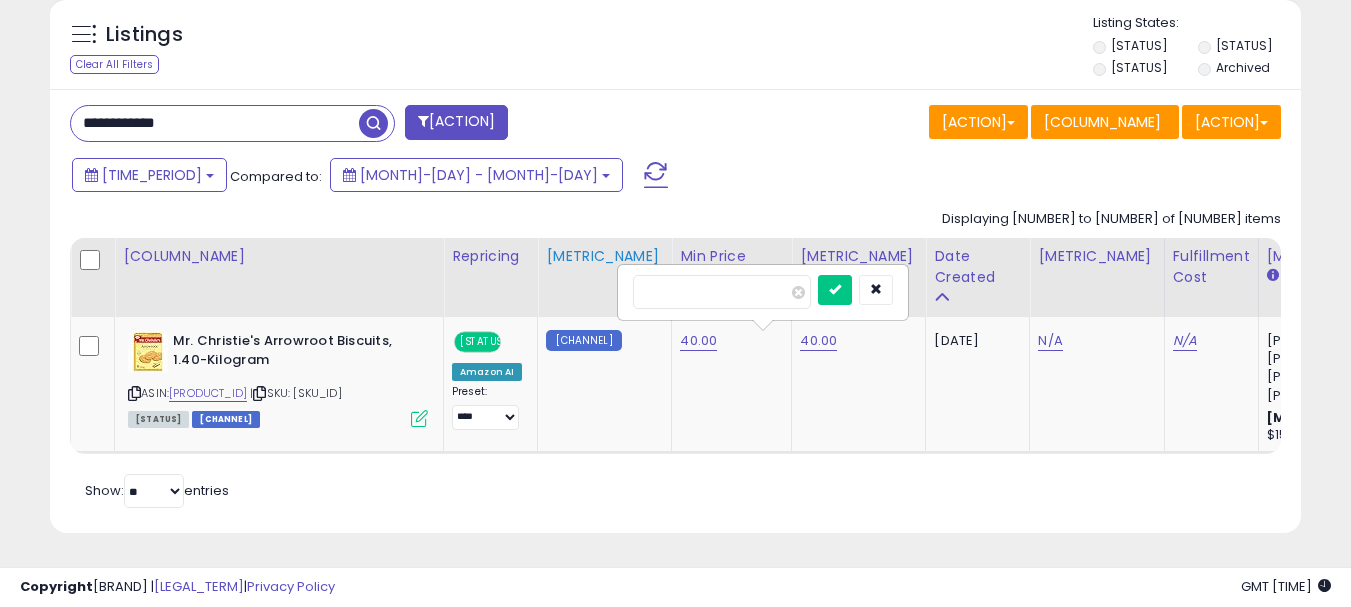 drag, startPoint x: 718, startPoint y: 297, endPoint x: 586, endPoint y: 293, distance: 132.0606 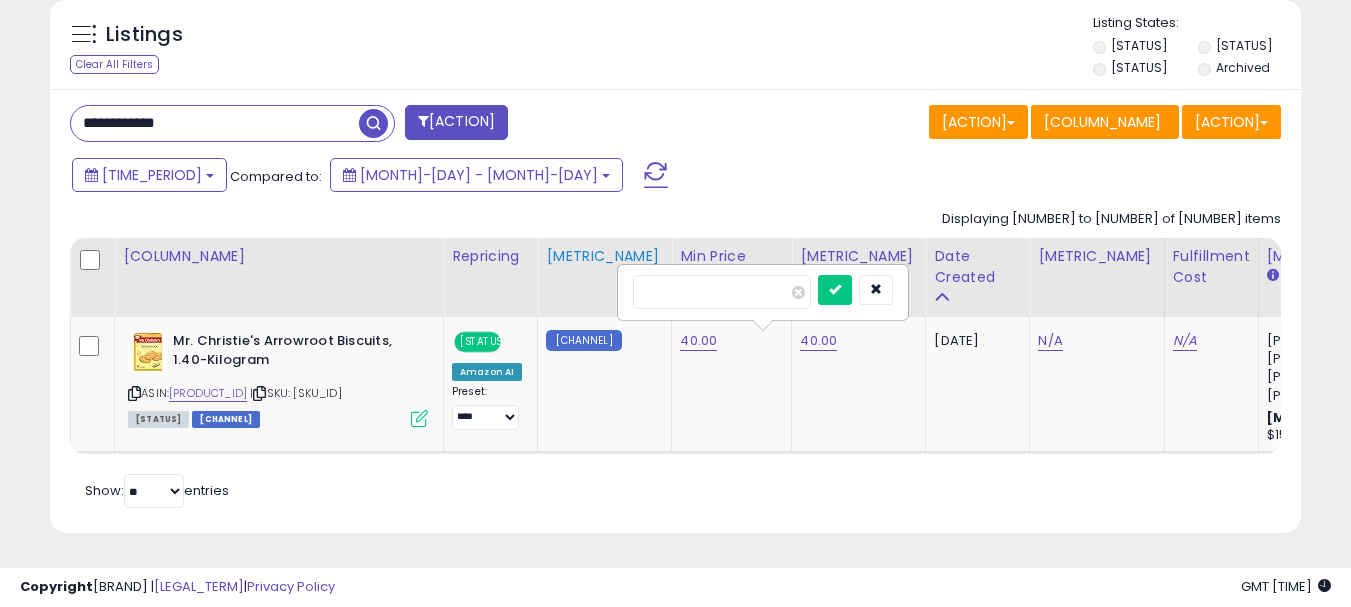 click at bounding box center (835, 290) 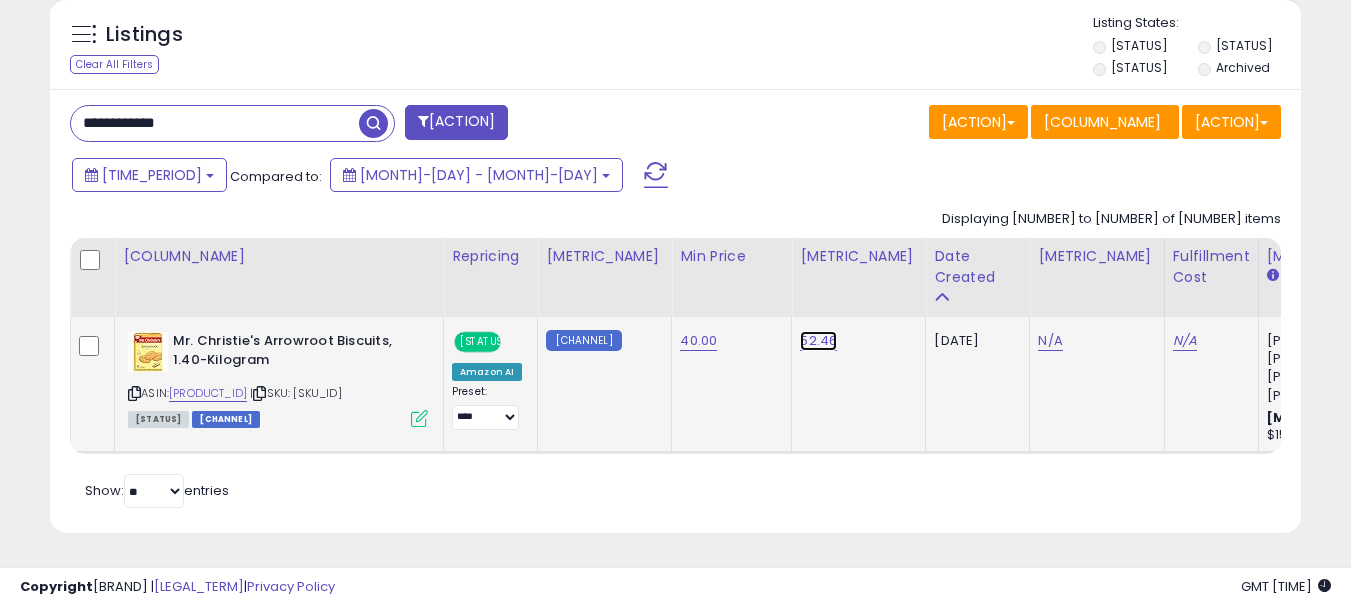 click on "52.46" at bounding box center [818, 341] 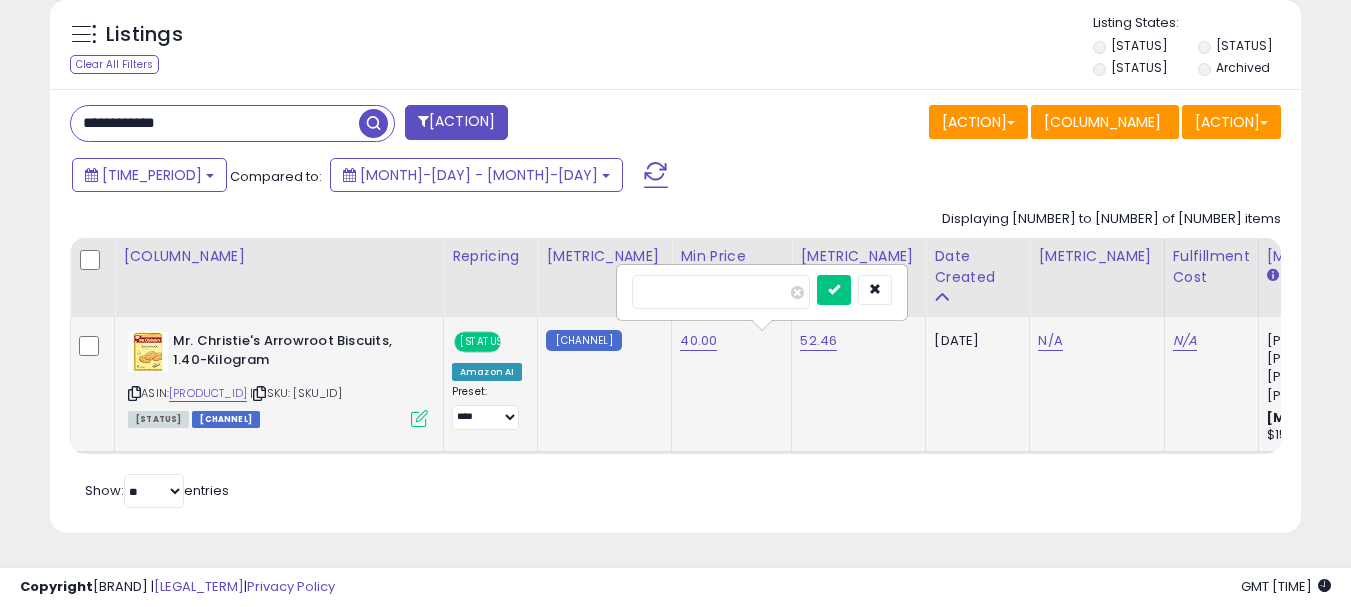click on "*****" at bounding box center (721, 292) 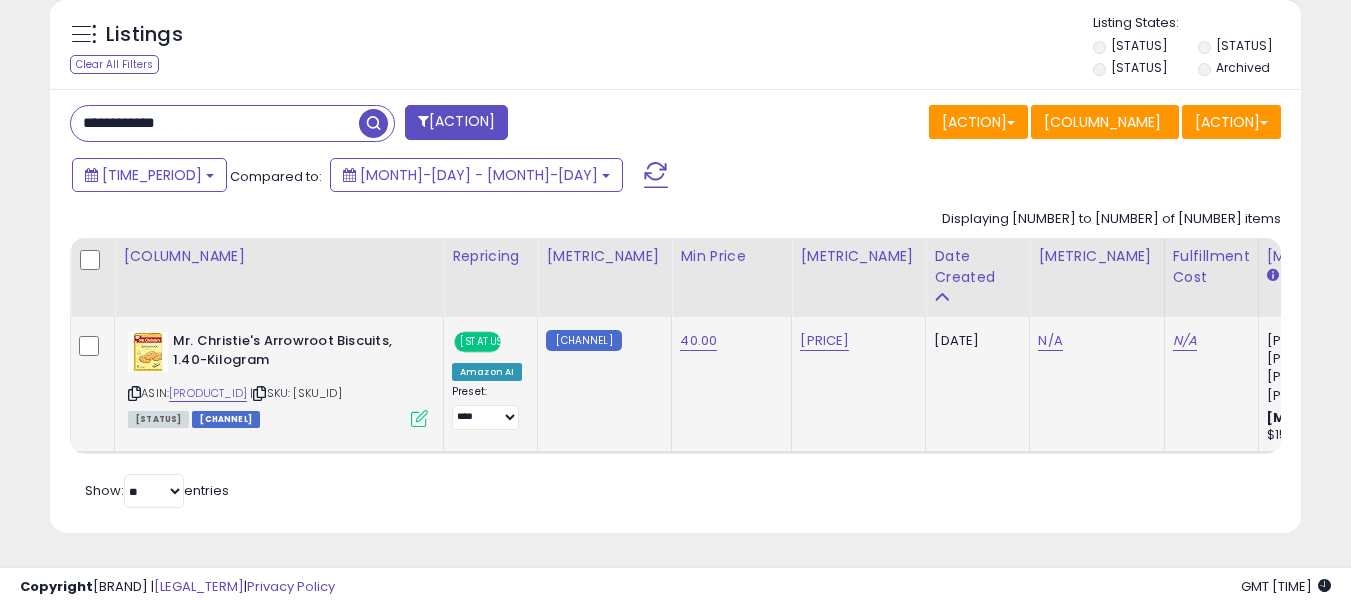 drag, startPoint x: 232, startPoint y: 134, endPoint x: 224, endPoint y: 125, distance: 12.0415945 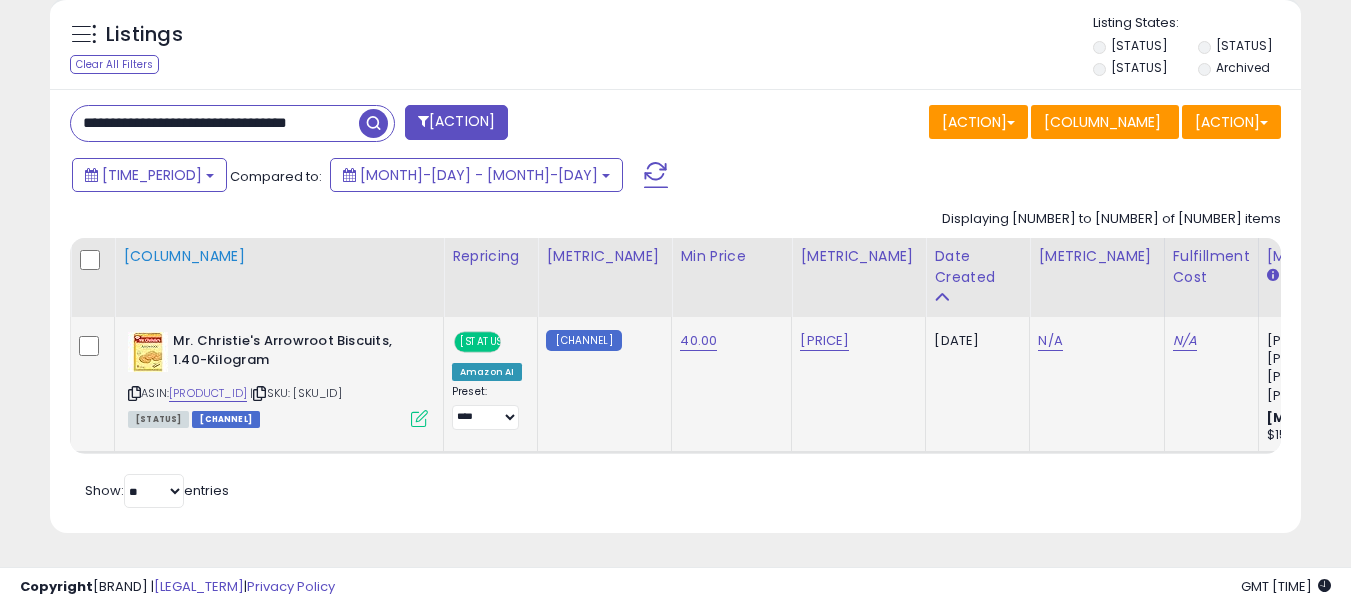 scroll, scrollTop: 0, scrollLeft: 12, axis: horizontal 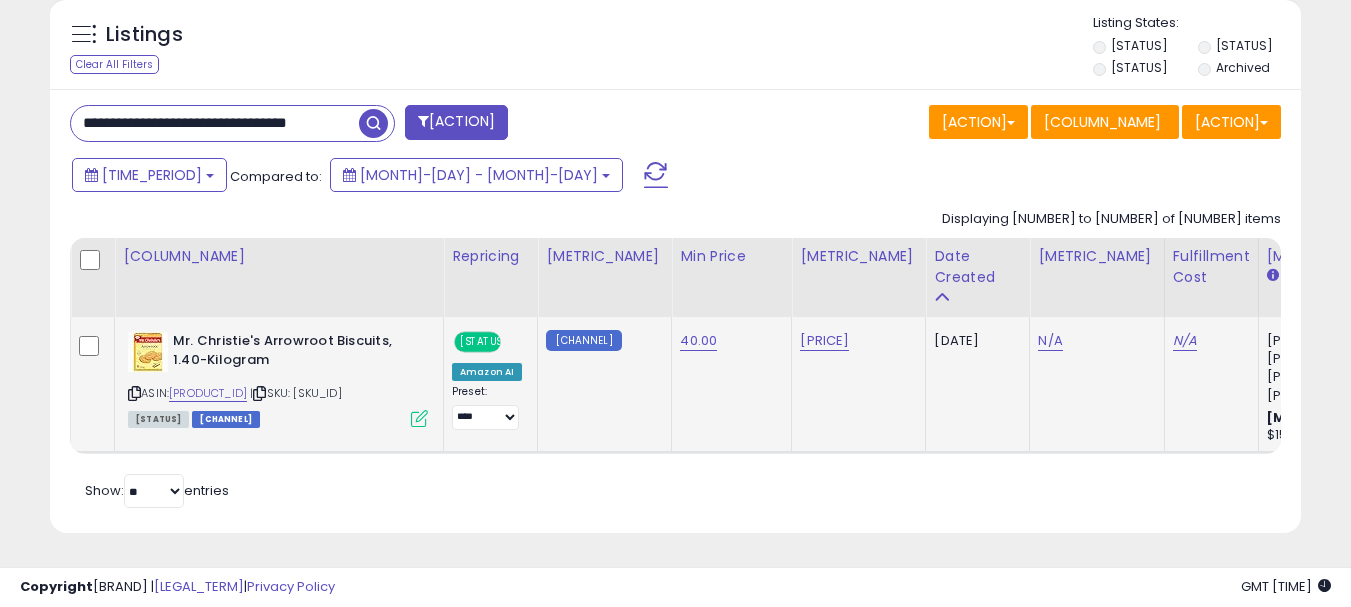 click at bounding box center (373, 123) 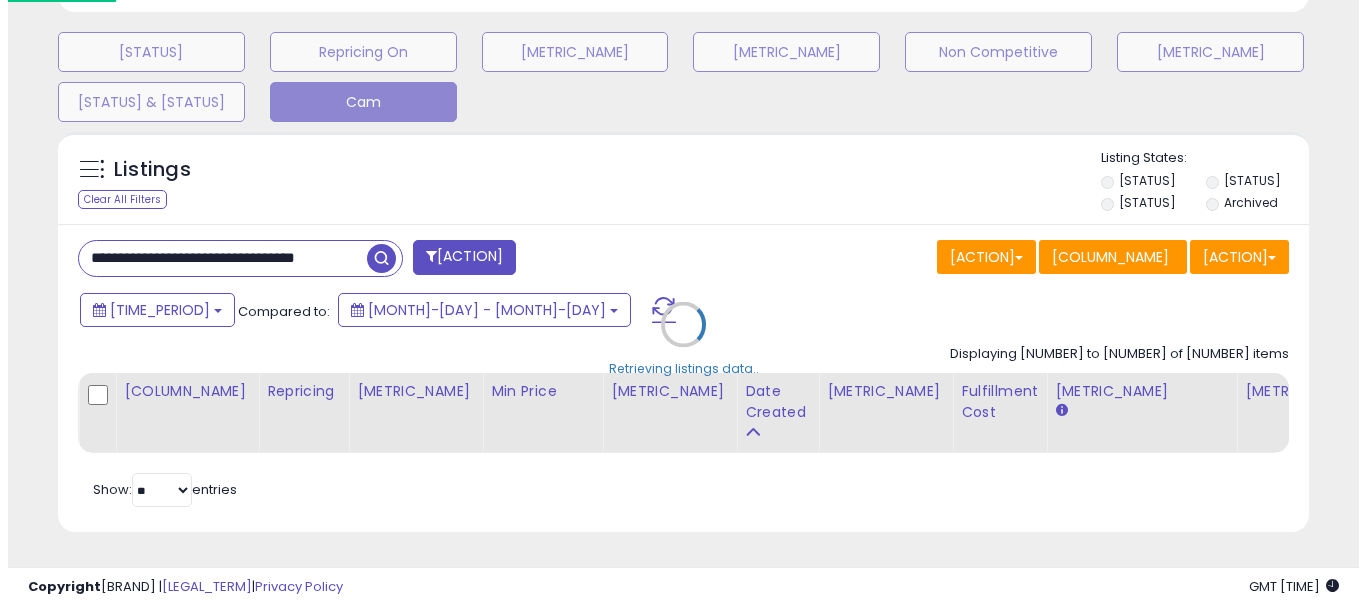 scroll, scrollTop: 613, scrollLeft: 0, axis: vertical 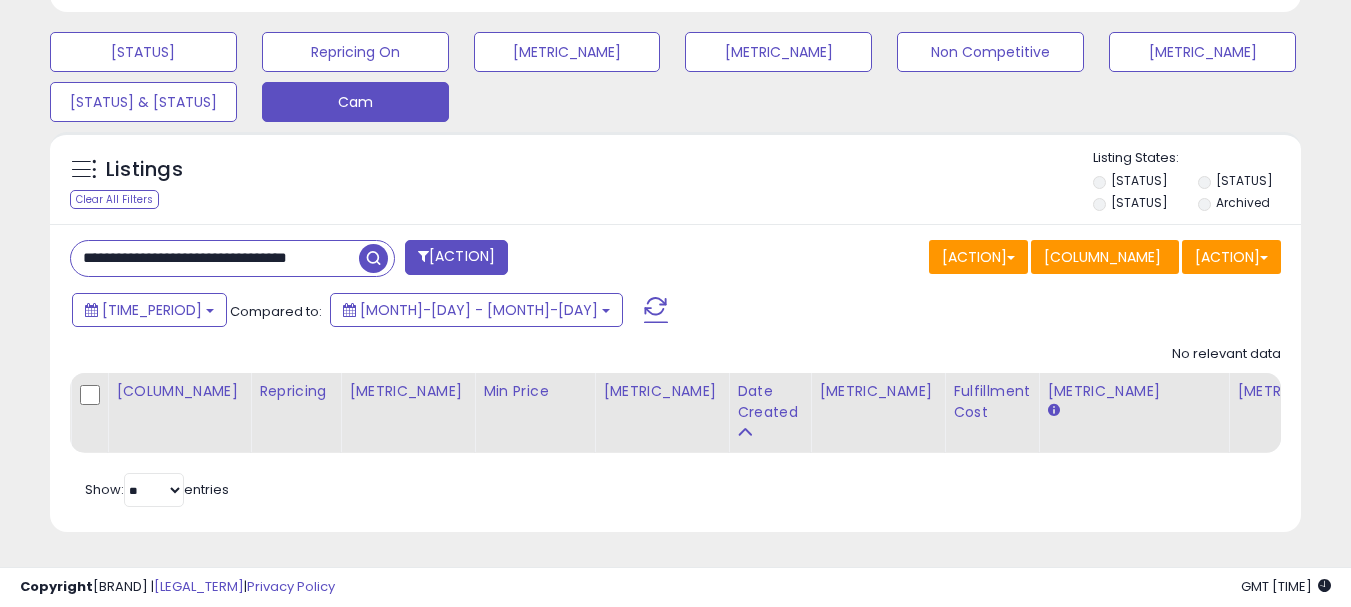 click on "**********" at bounding box center (215, 258) 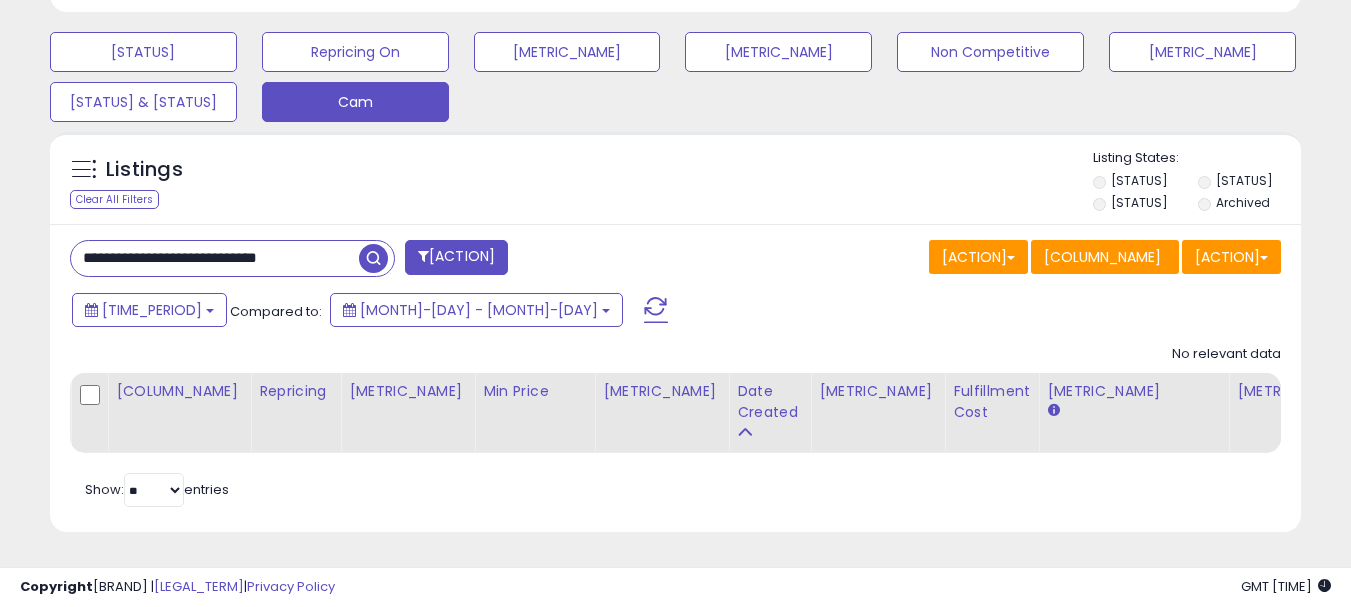 type on "**********" 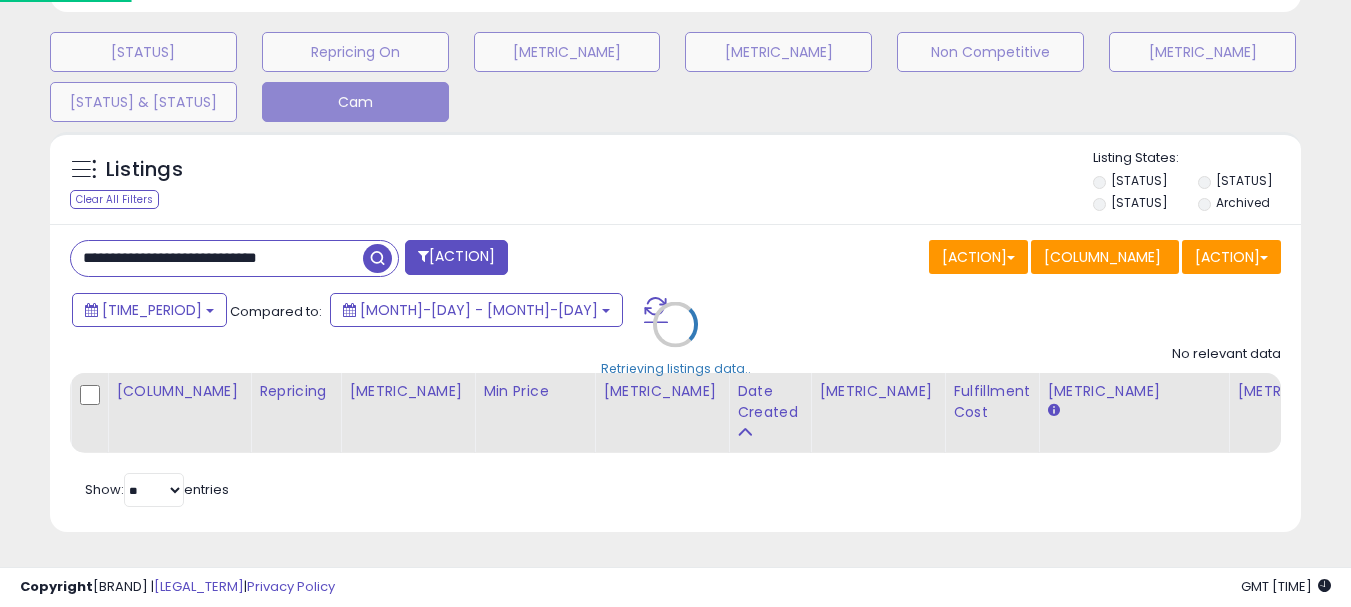 scroll, scrollTop: 999590, scrollLeft: 999267, axis: both 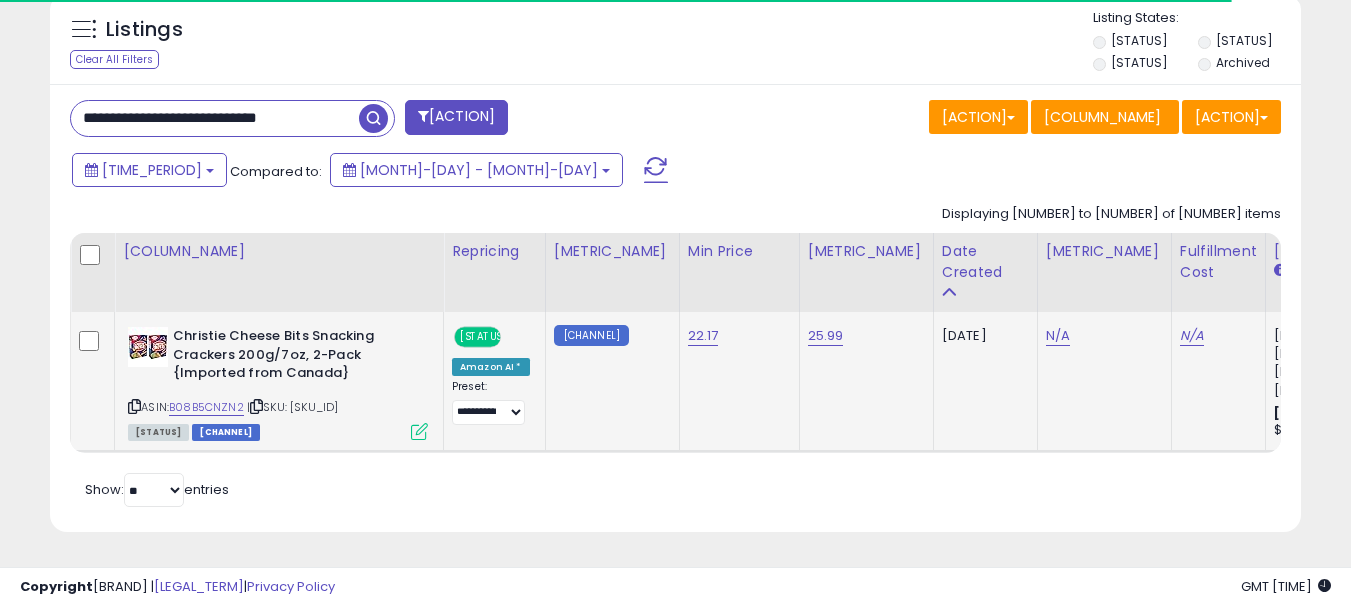 click on "**********" at bounding box center [3249, 382] 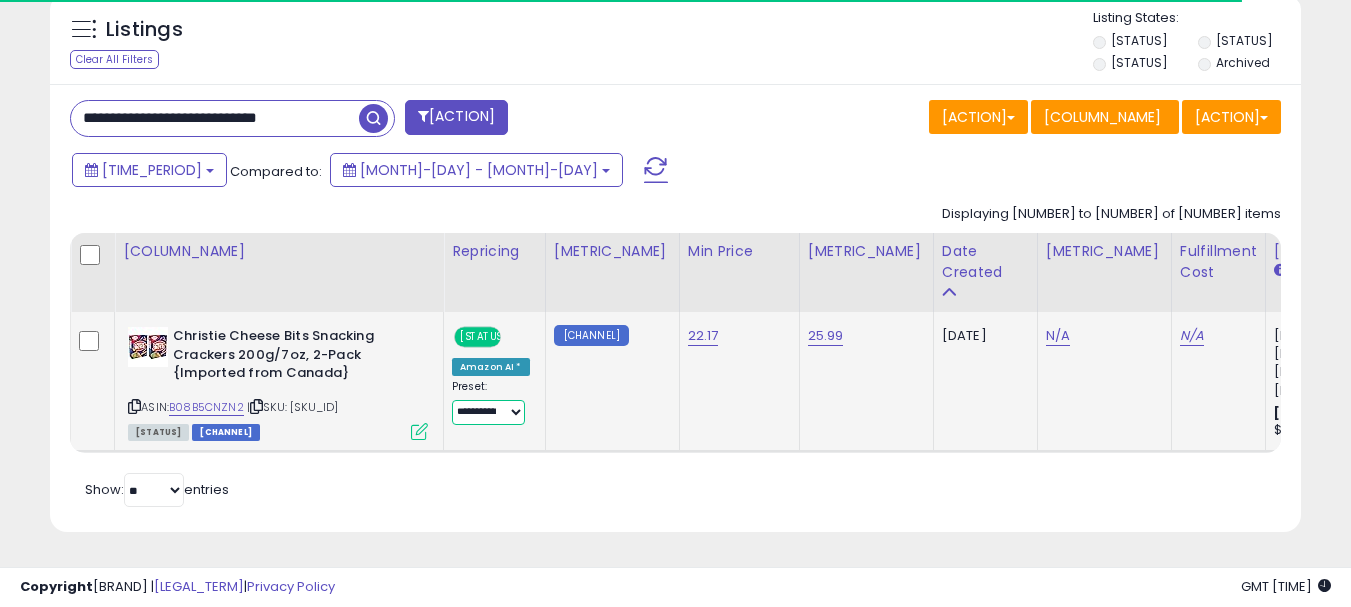 click on "**********" at bounding box center [488, 412] 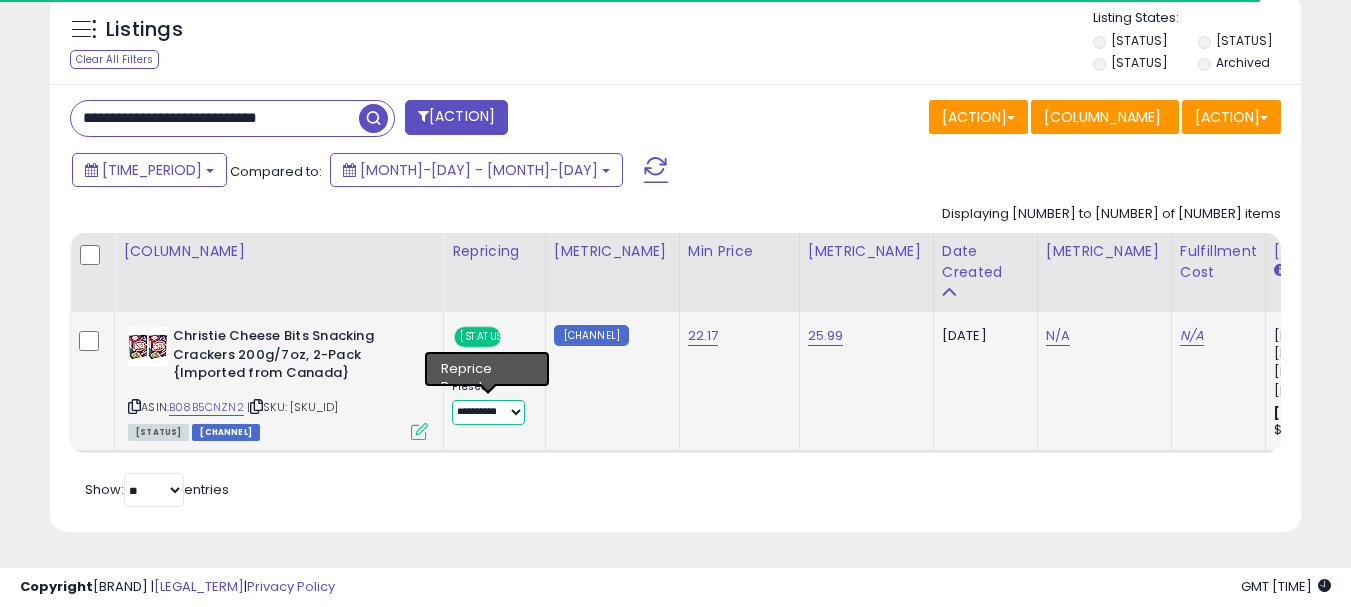 scroll, scrollTop: 999590, scrollLeft: 999276, axis: both 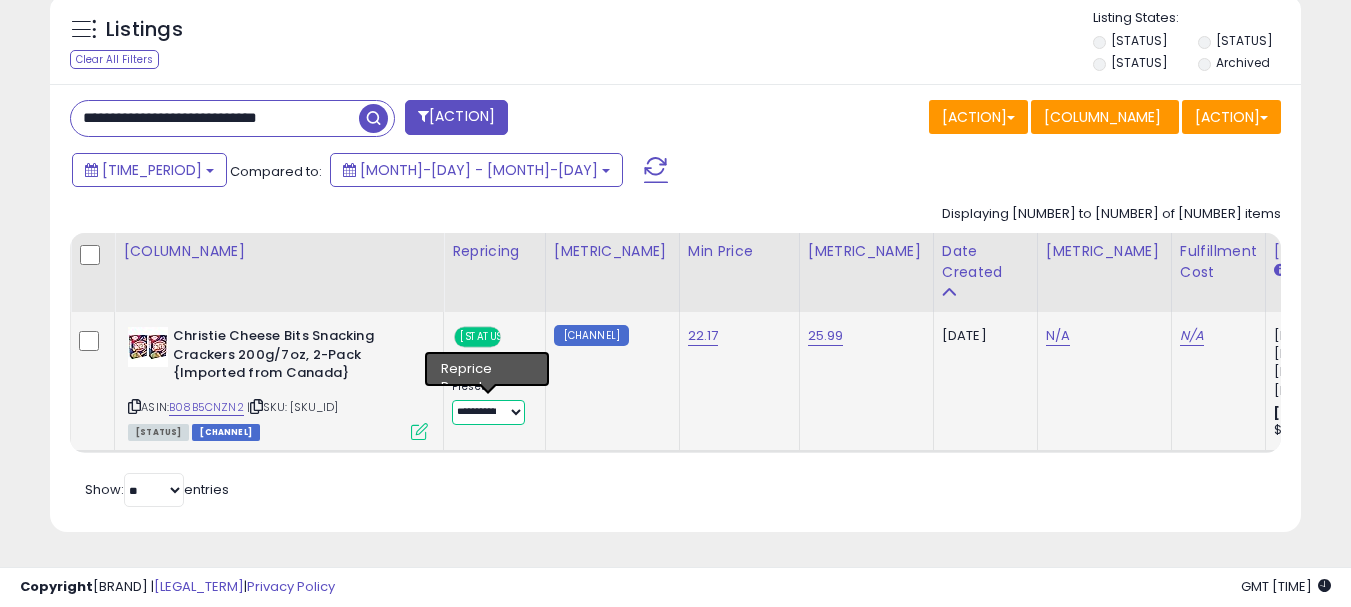 select on "****" 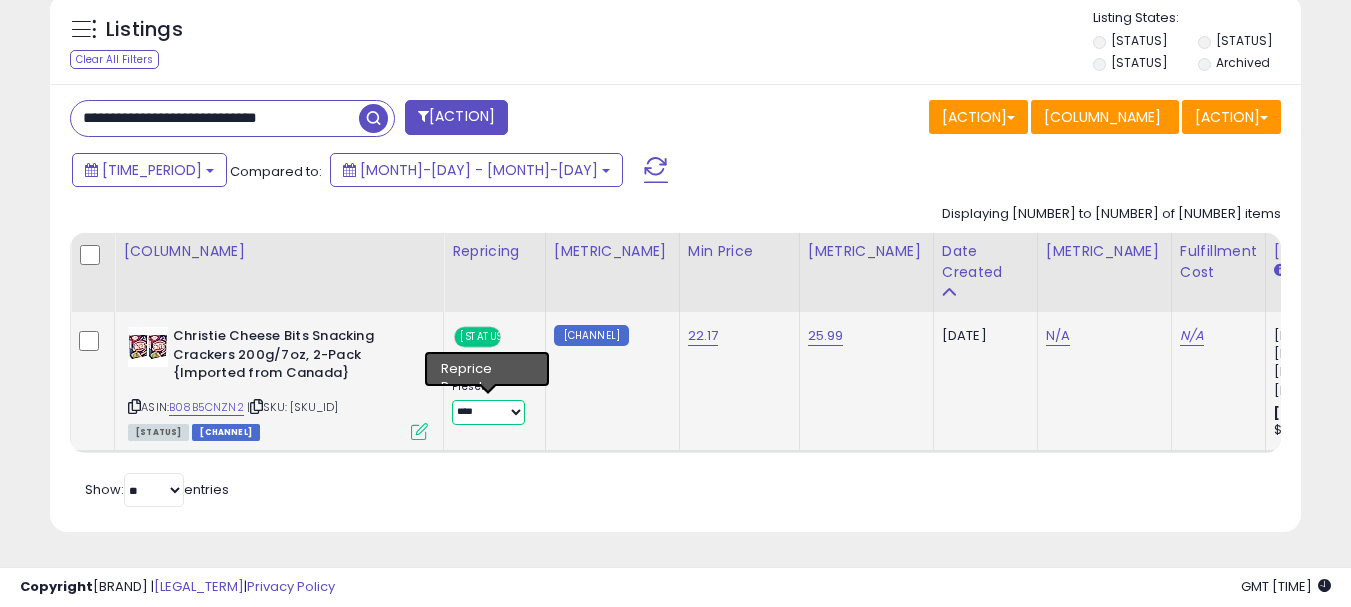click on "**********" at bounding box center (488, 412) 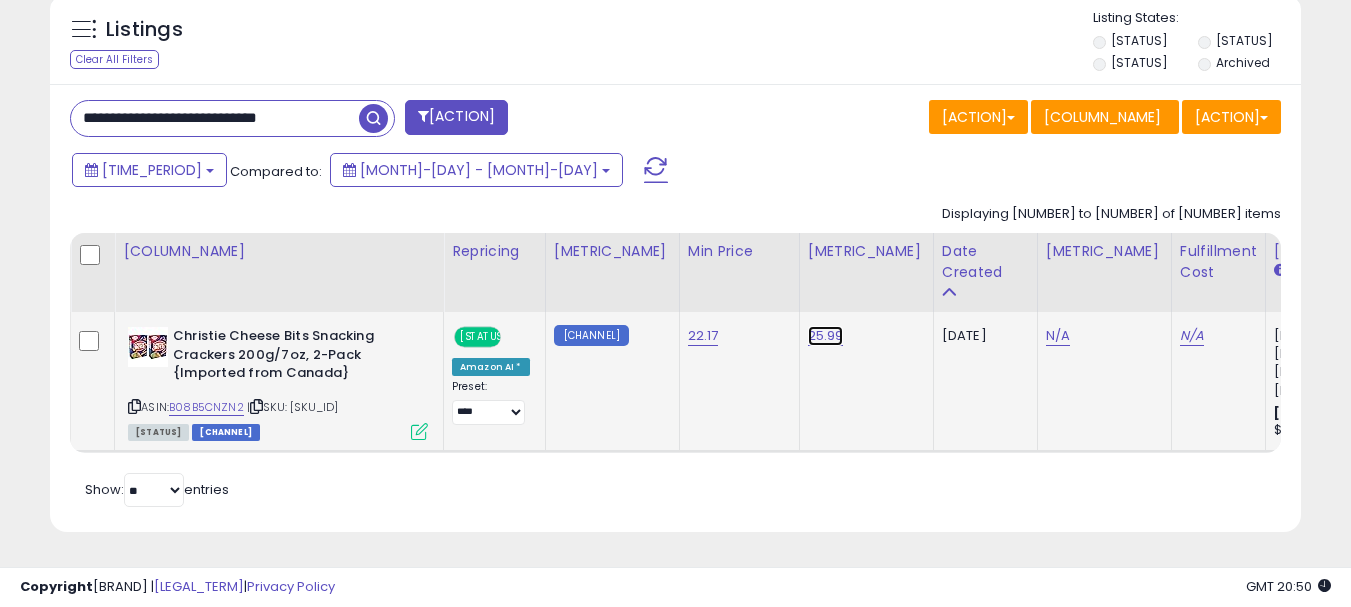 click on "25.99" at bounding box center (826, 336) 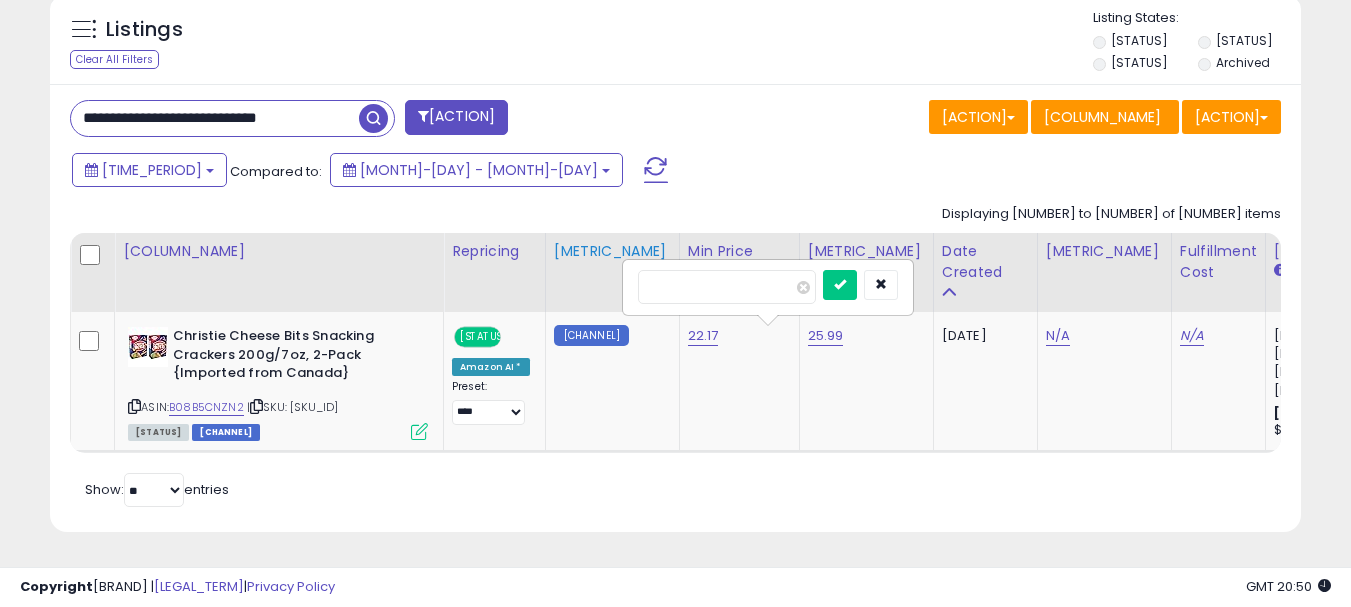 drag, startPoint x: 696, startPoint y: 257, endPoint x: 567, endPoint y: 259, distance: 129.0155 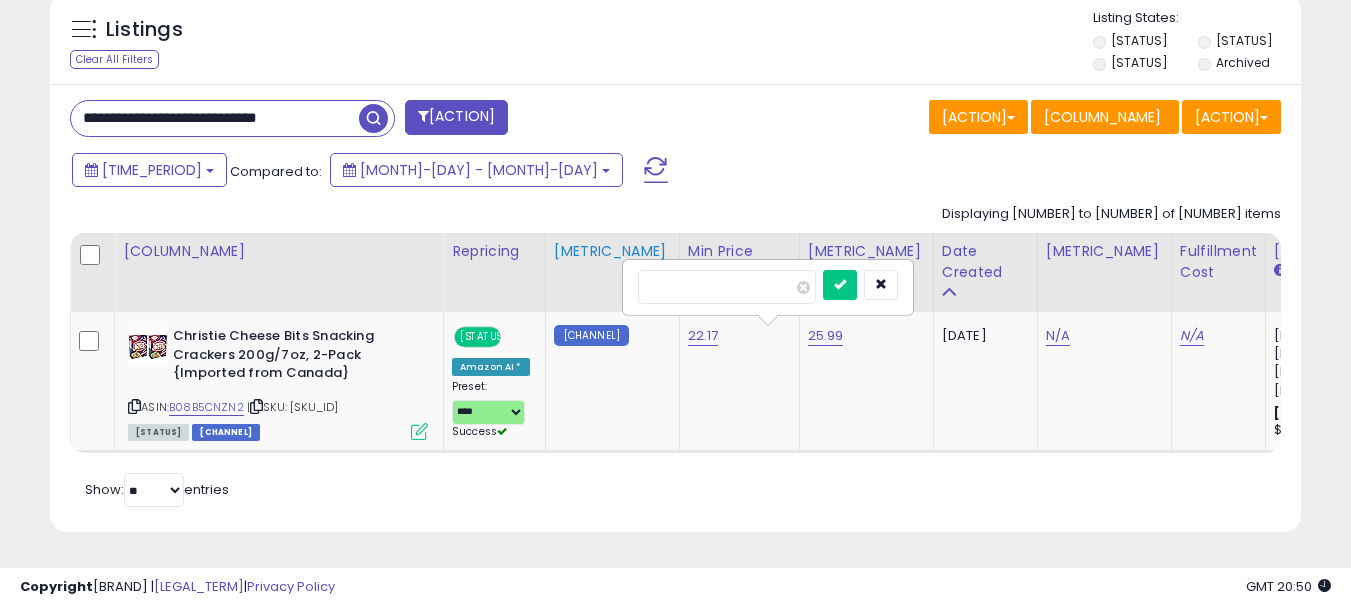 click at bounding box center [840, 285] 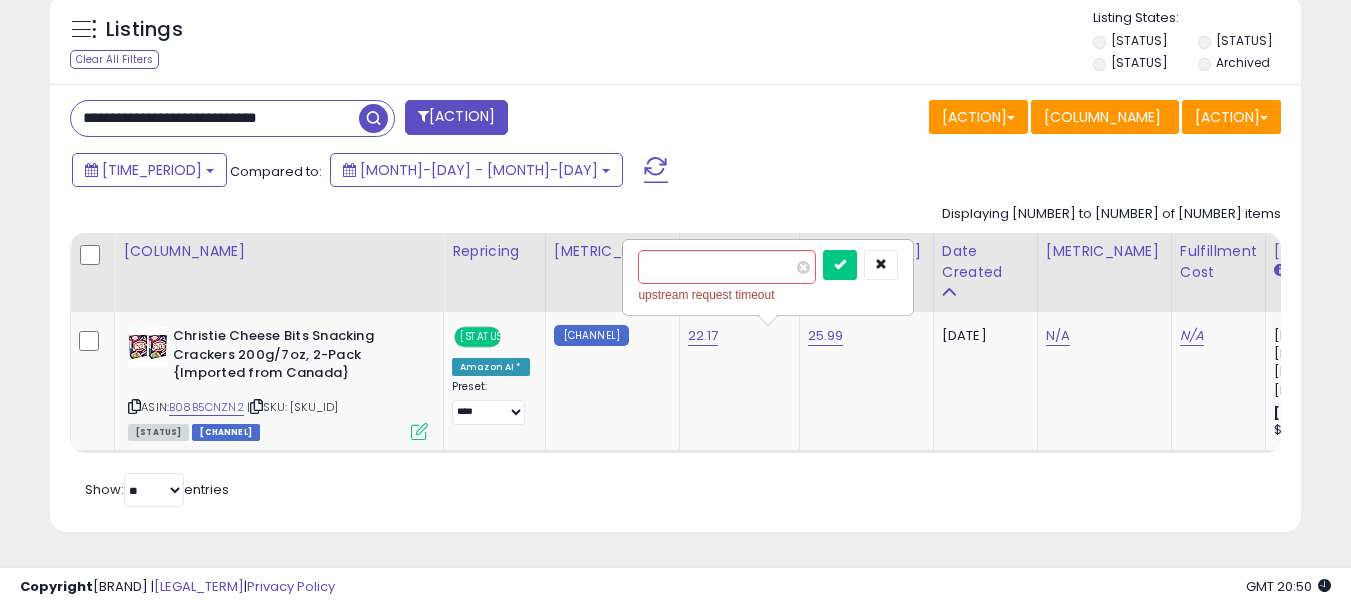 click on "Last 7 Days
Compared to:
[MONTH]-[DAY] - [MONTH]-[DAY]" at bounding box center [521, 172] 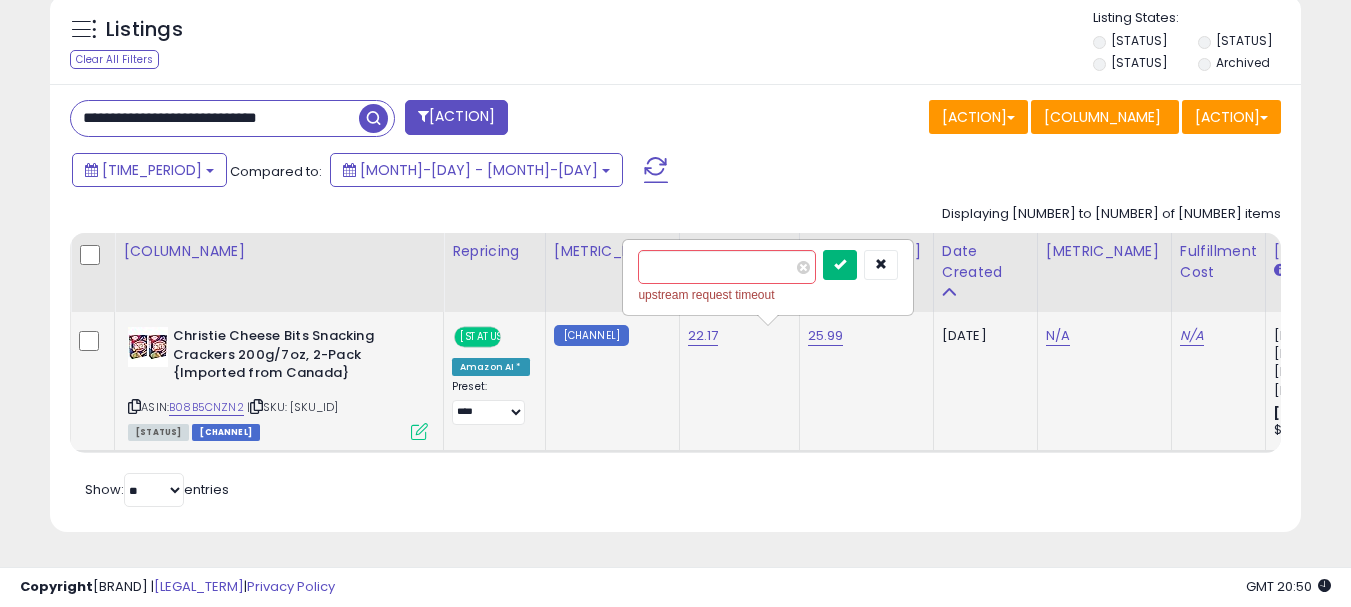 click at bounding box center [840, 265] 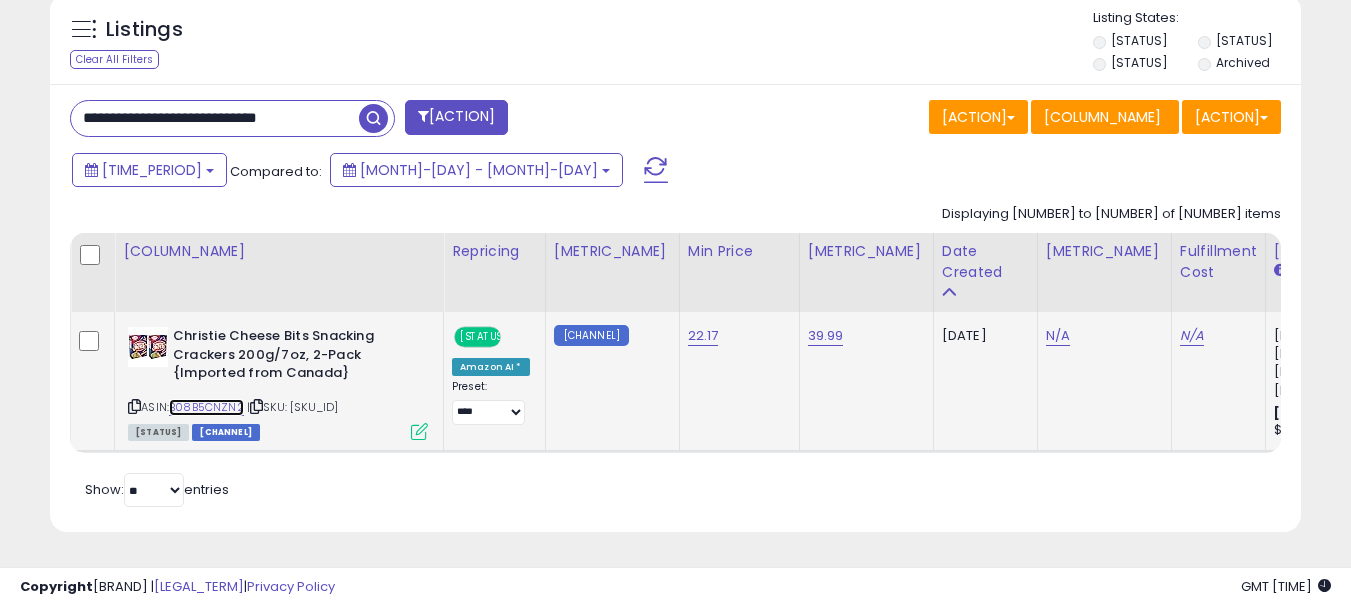 click on "B08B5CNZN2" at bounding box center (206, 407) 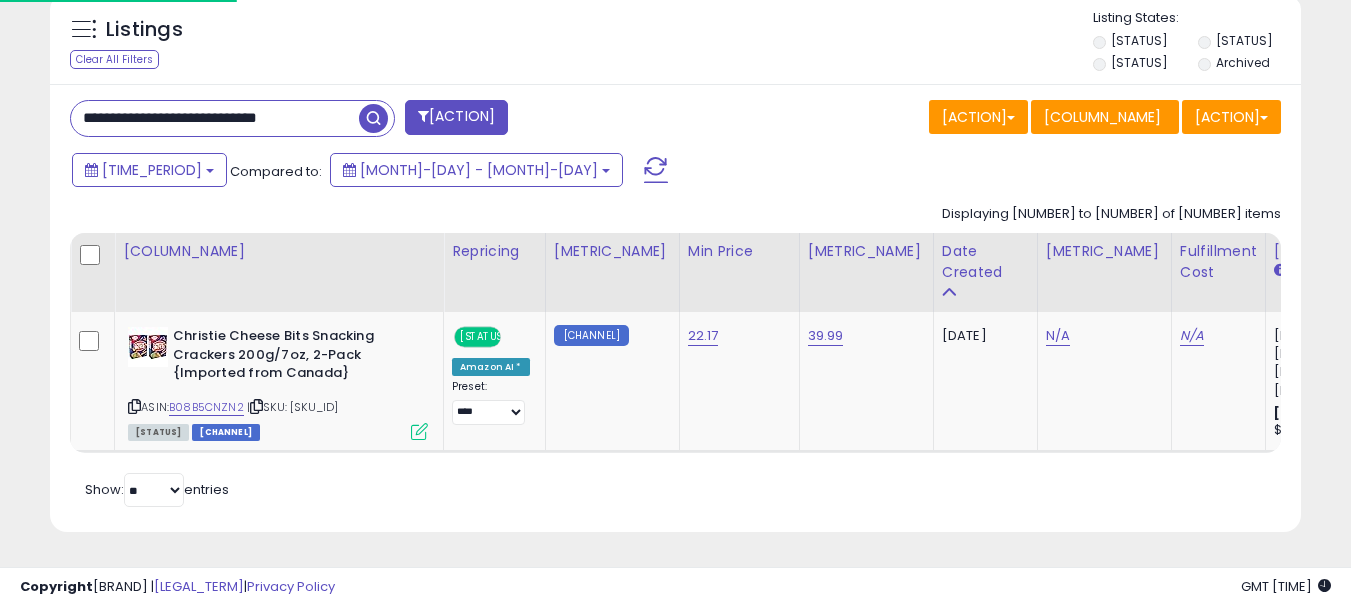 click on "**********" at bounding box center (215, 118) 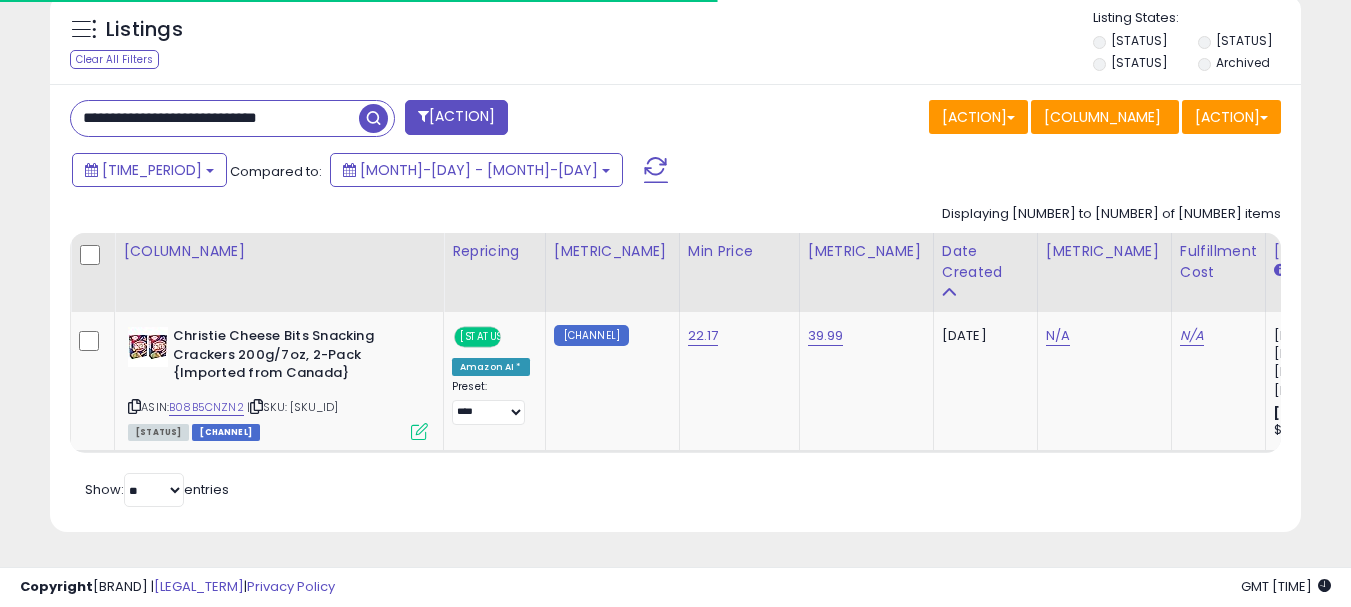 drag, startPoint x: 328, startPoint y: 83, endPoint x: 94, endPoint y: 103, distance: 234.85315 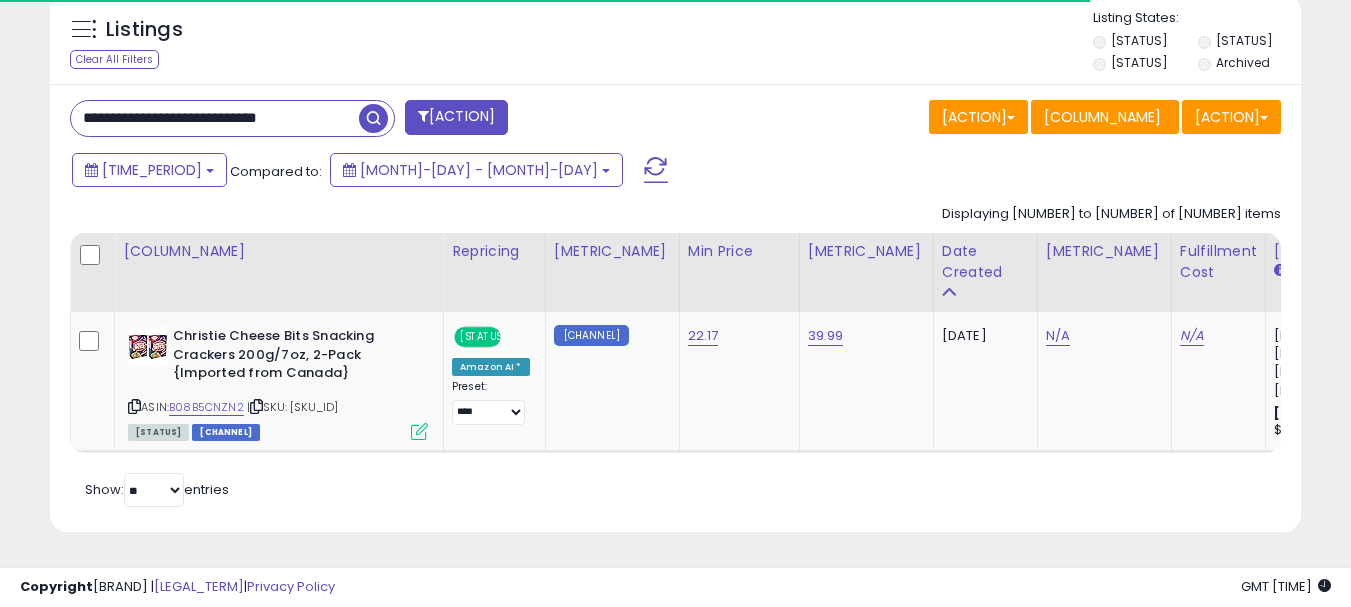 paste on "***" 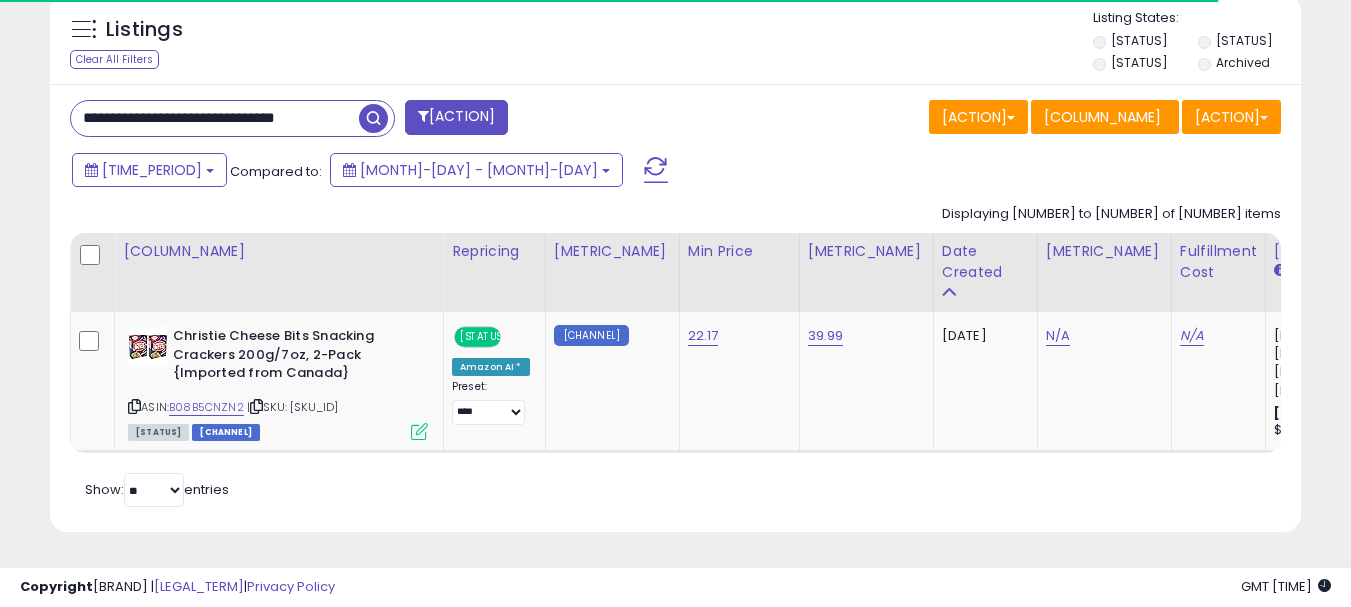 type on "**********" 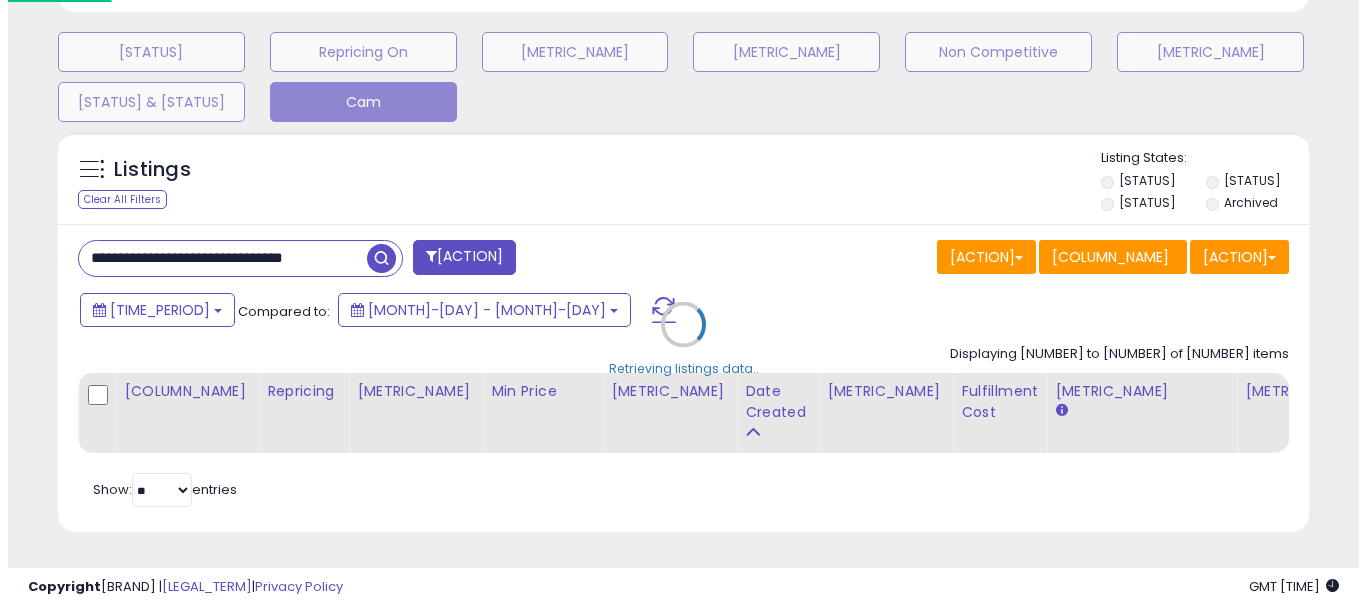 scroll, scrollTop: 613, scrollLeft: 0, axis: vertical 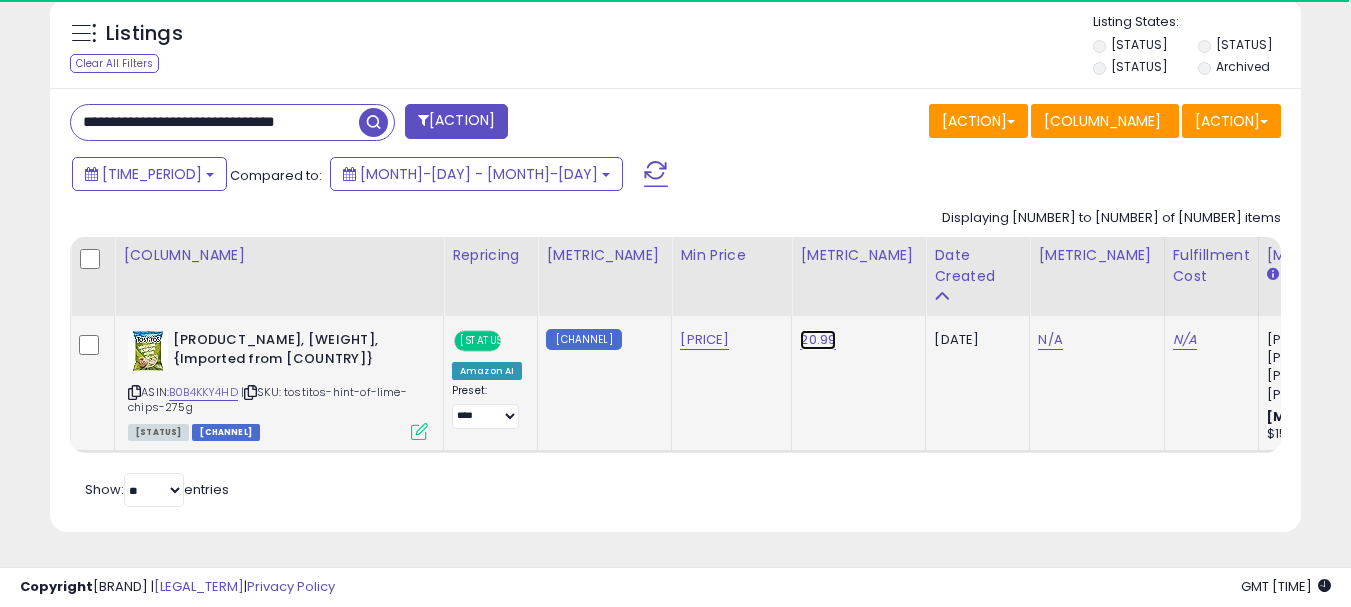 click on "20.99" at bounding box center [818, 340] 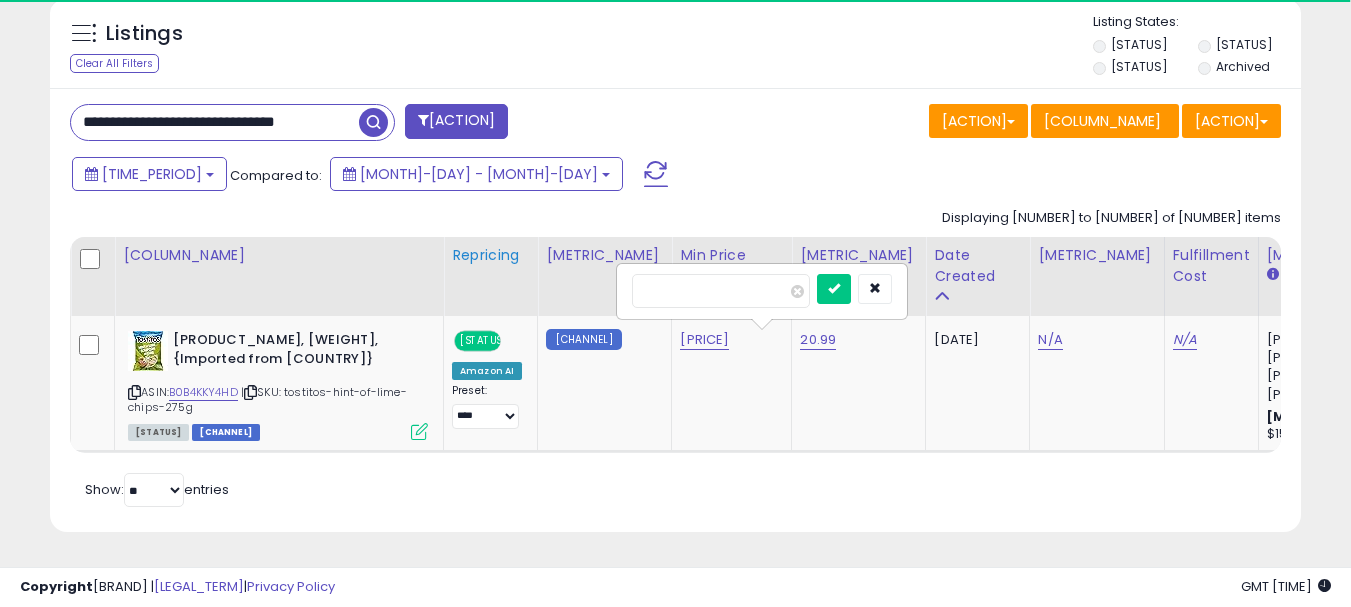 drag, startPoint x: 649, startPoint y: 257, endPoint x: 470, endPoint y: 239, distance: 179.90276 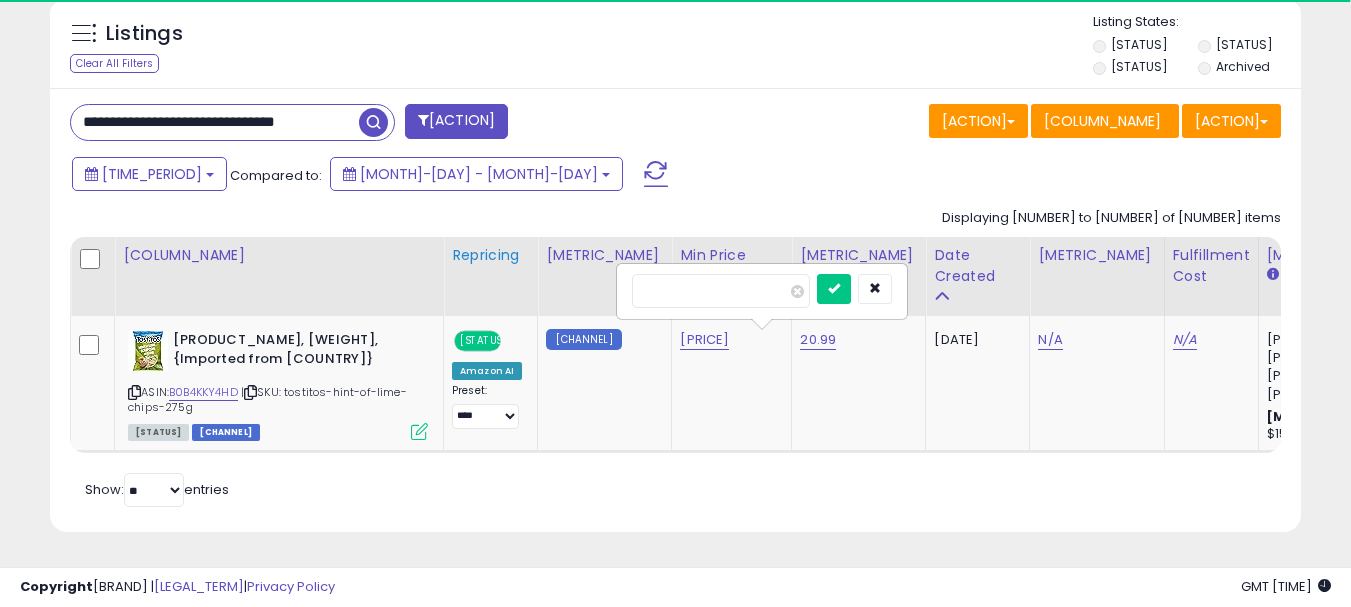 scroll, scrollTop: 999590, scrollLeft: 999276, axis: both 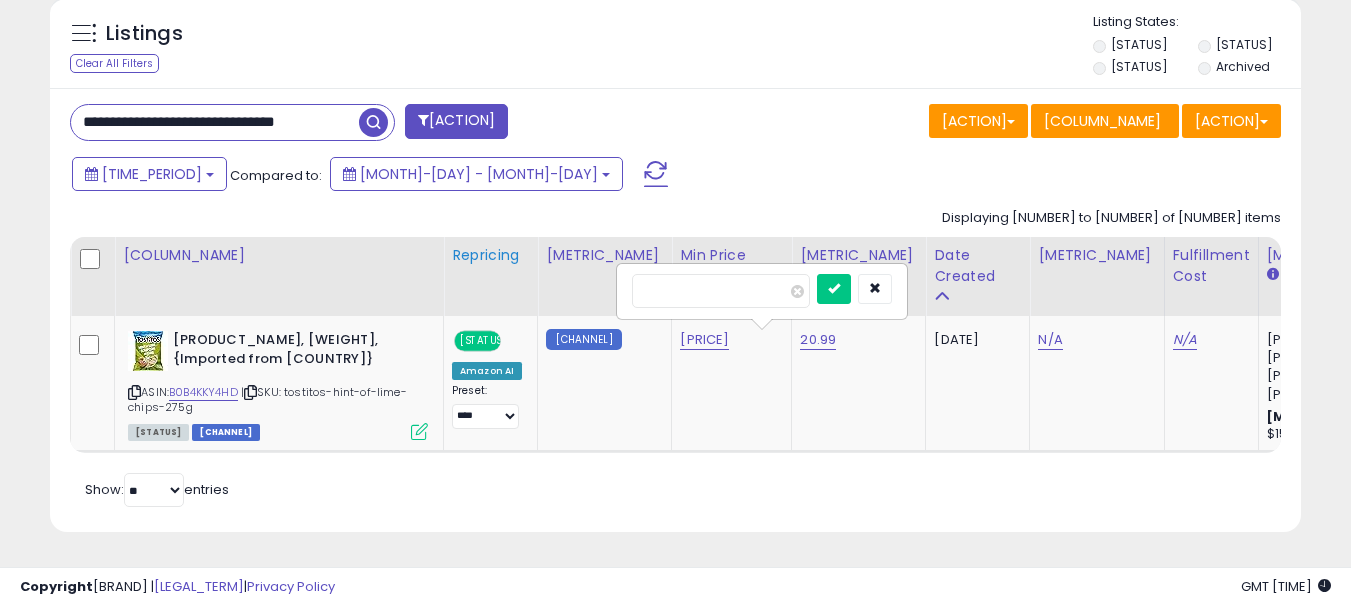 click at bounding box center (834, 289) 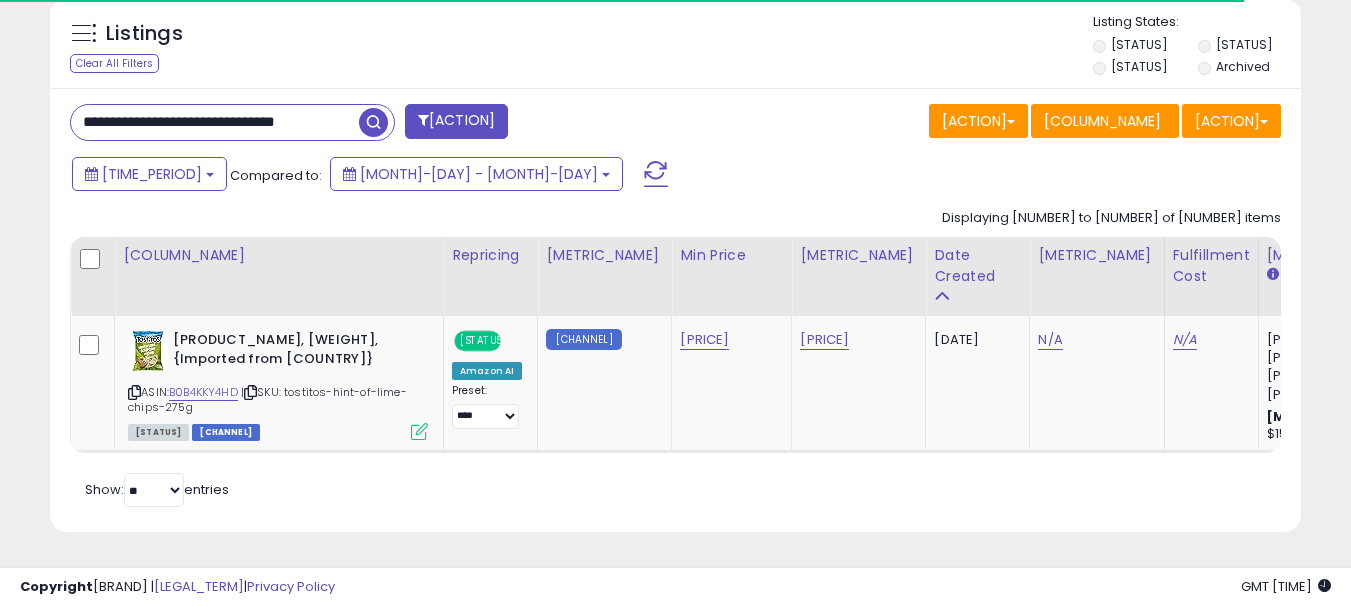 drag, startPoint x: 833, startPoint y: 127, endPoint x: 855, endPoint y: 136, distance: 23.769728 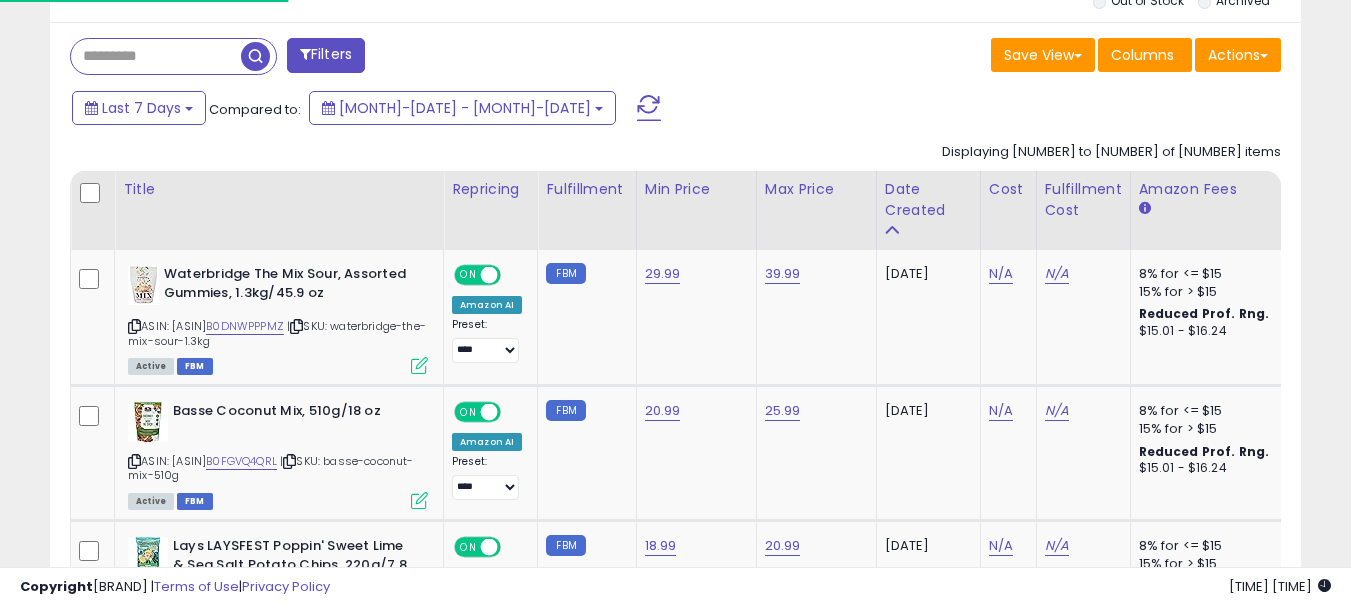 scroll, scrollTop: 800, scrollLeft: 0, axis: vertical 